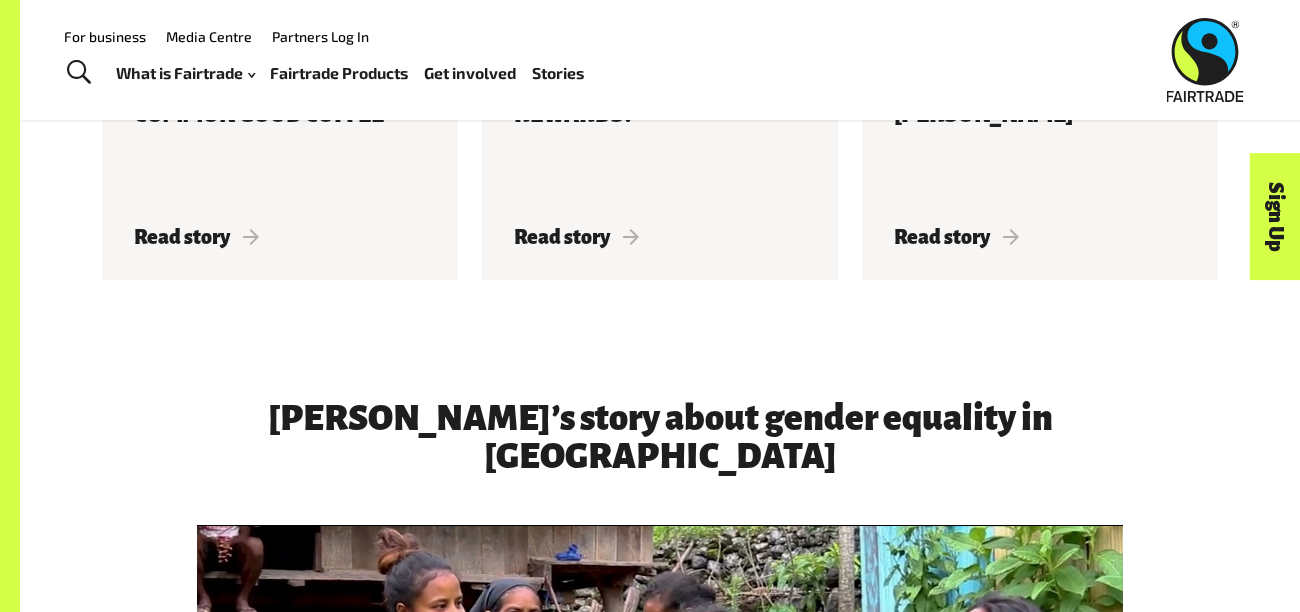 scroll, scrollTop: 0, scrollLeft: 0, axis: both 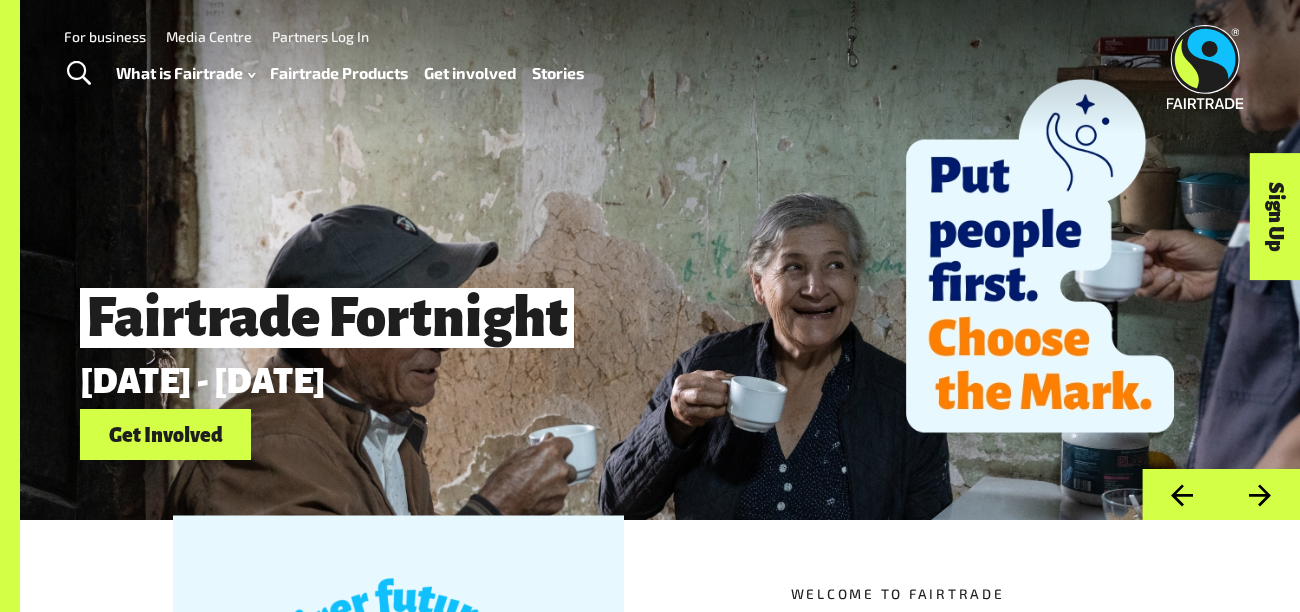click at bounding box center (79, 74) 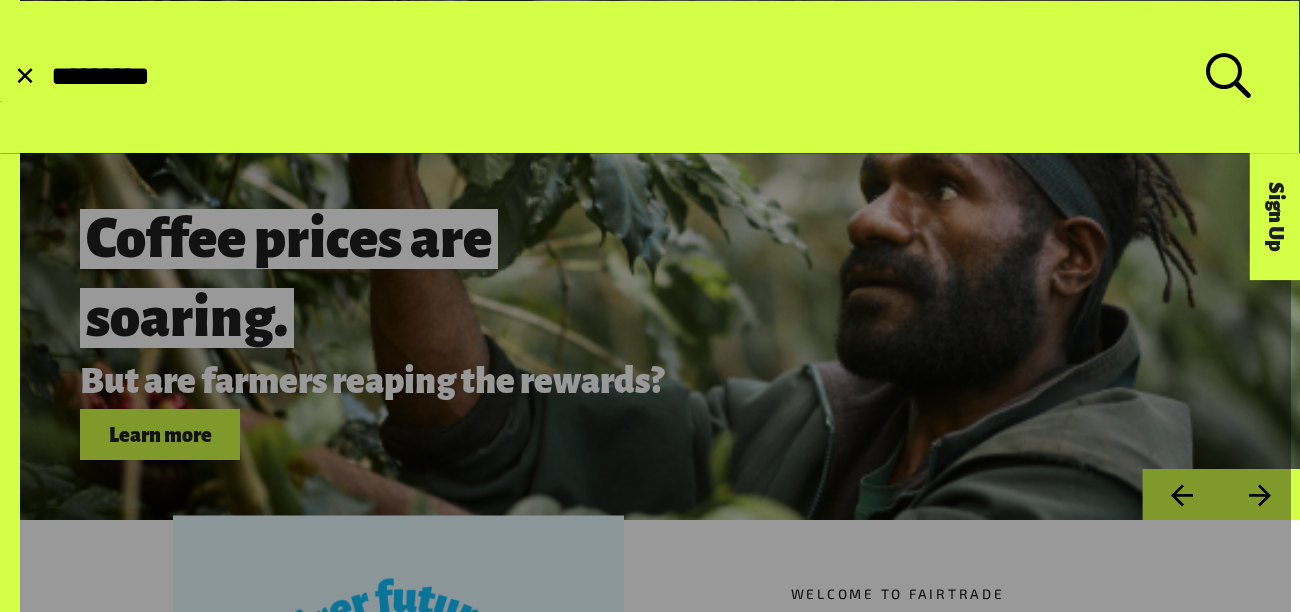 type on "*********" 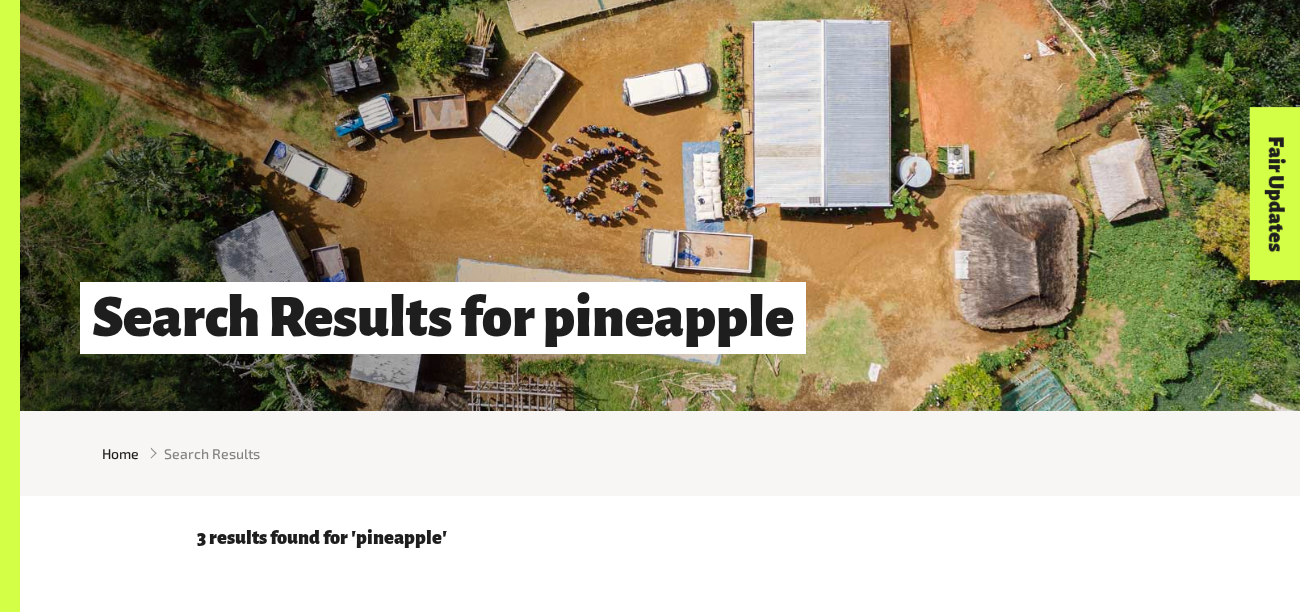 scroll, scrollTop: 0, scrollLeft: 0, axis: both 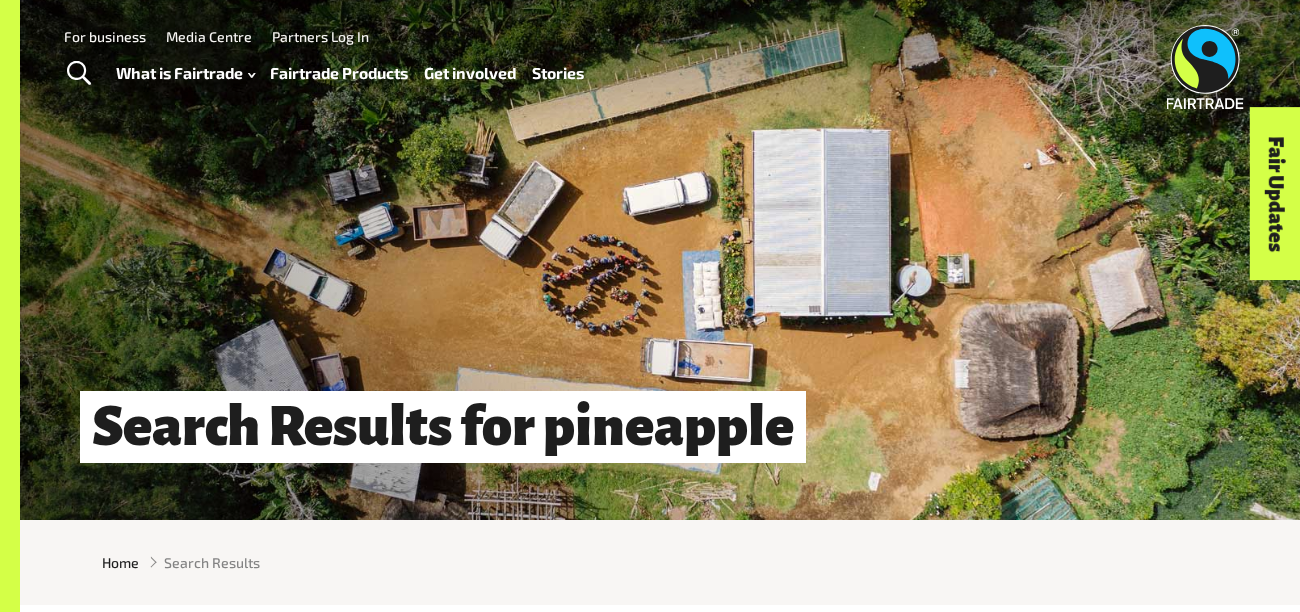 click at bounding box center [79, 74] 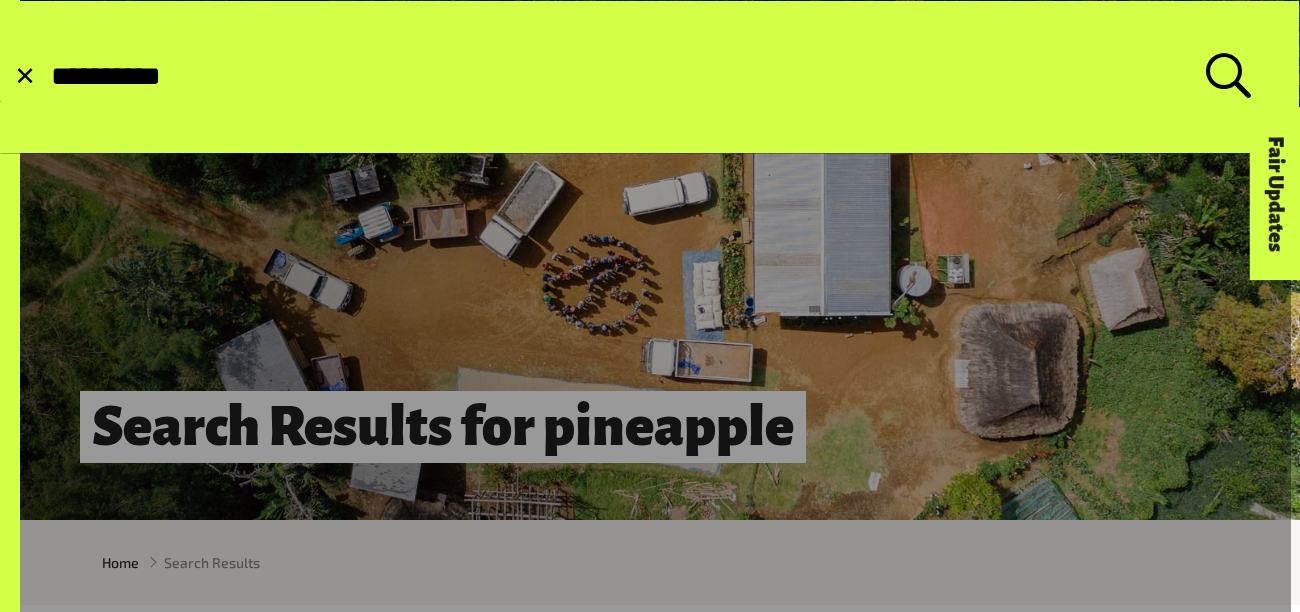 type on "**********" 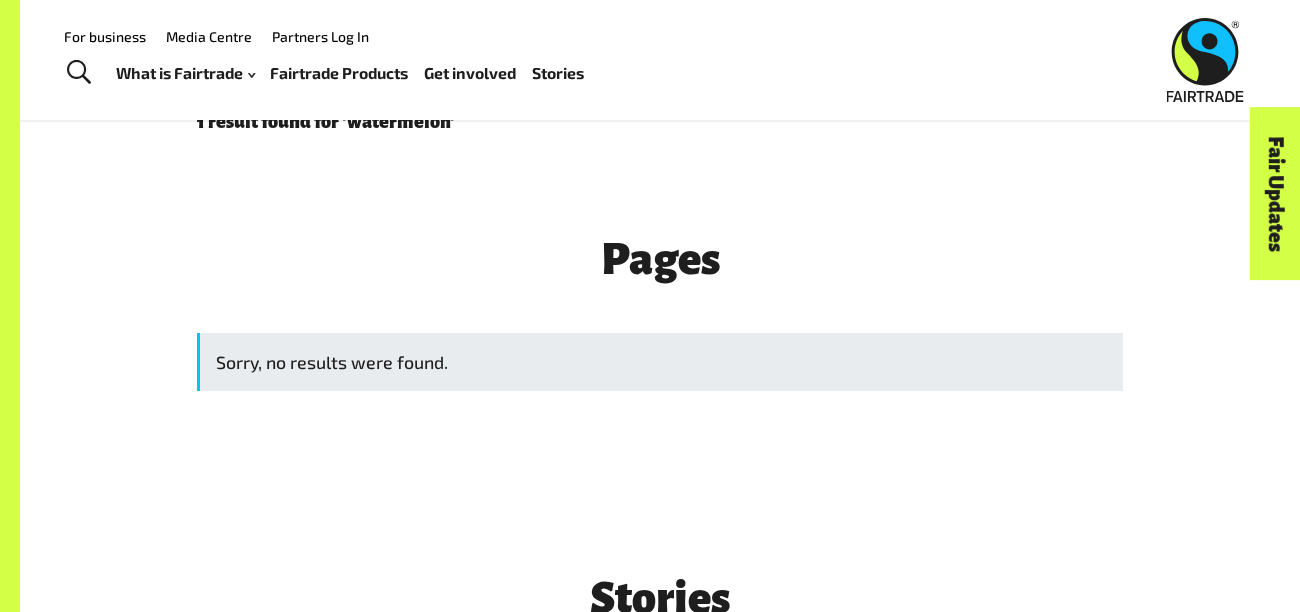 scroll, scrollTop: 521, scrollLeft: 0, axis: vertical 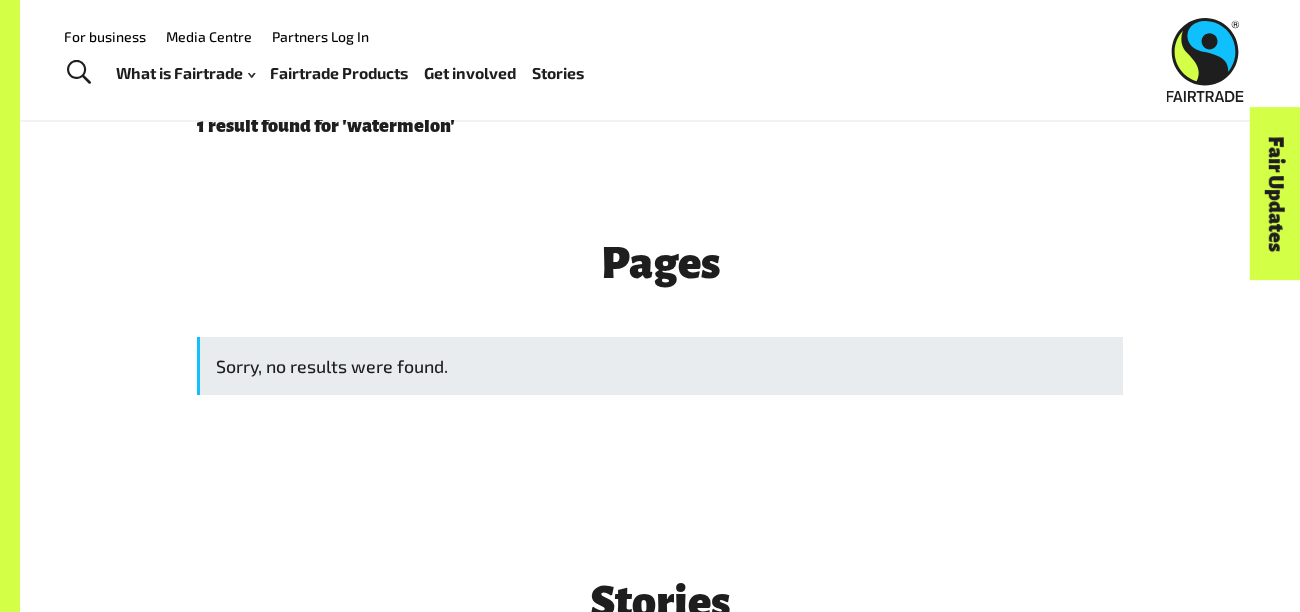 click on "1 result found for 'watermelon'" at bounding box center (660, 126) 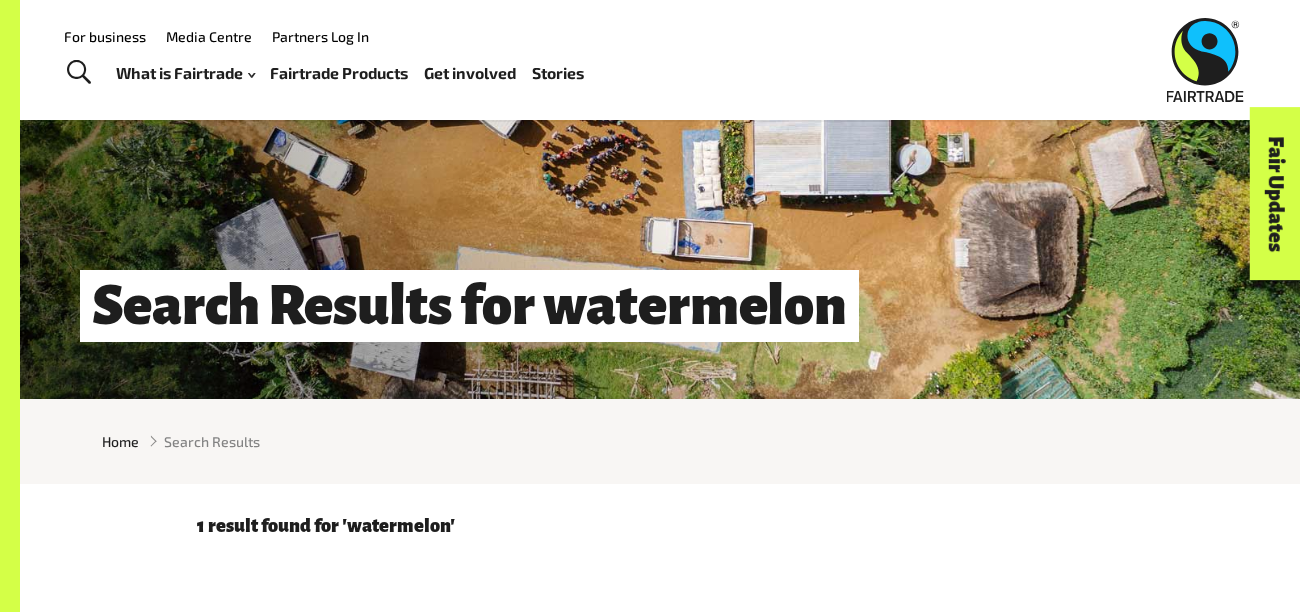 scroll, scrollTop: 0, scrollLeft: 0, axis: both 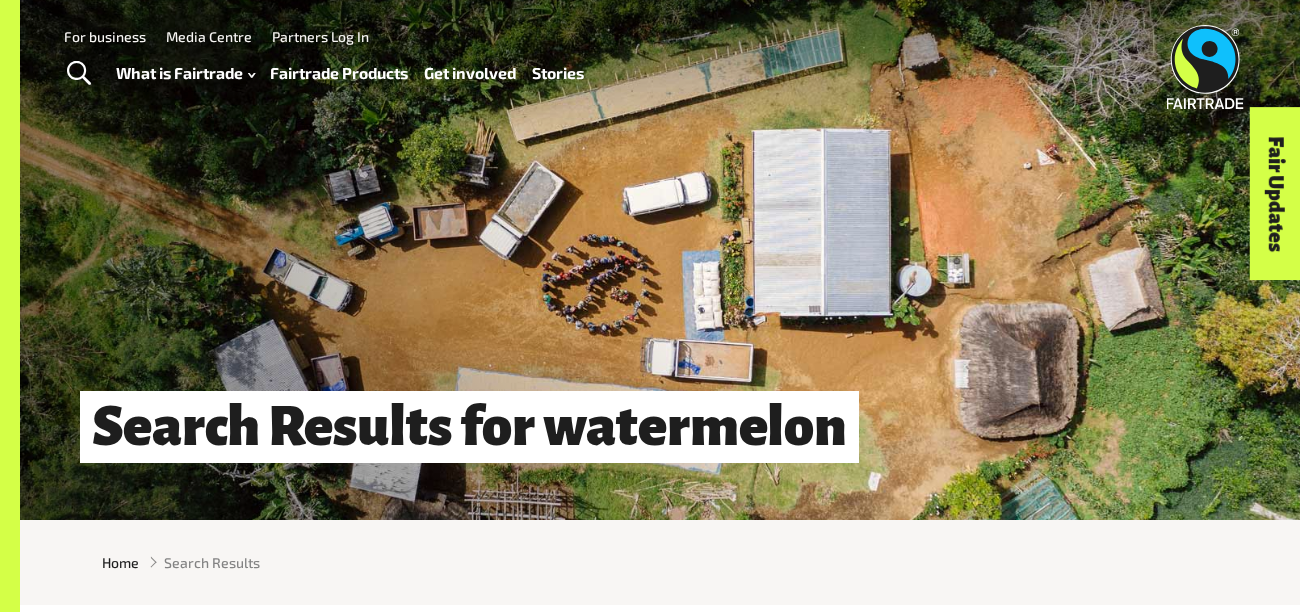 click at bounding box center [79, 74] 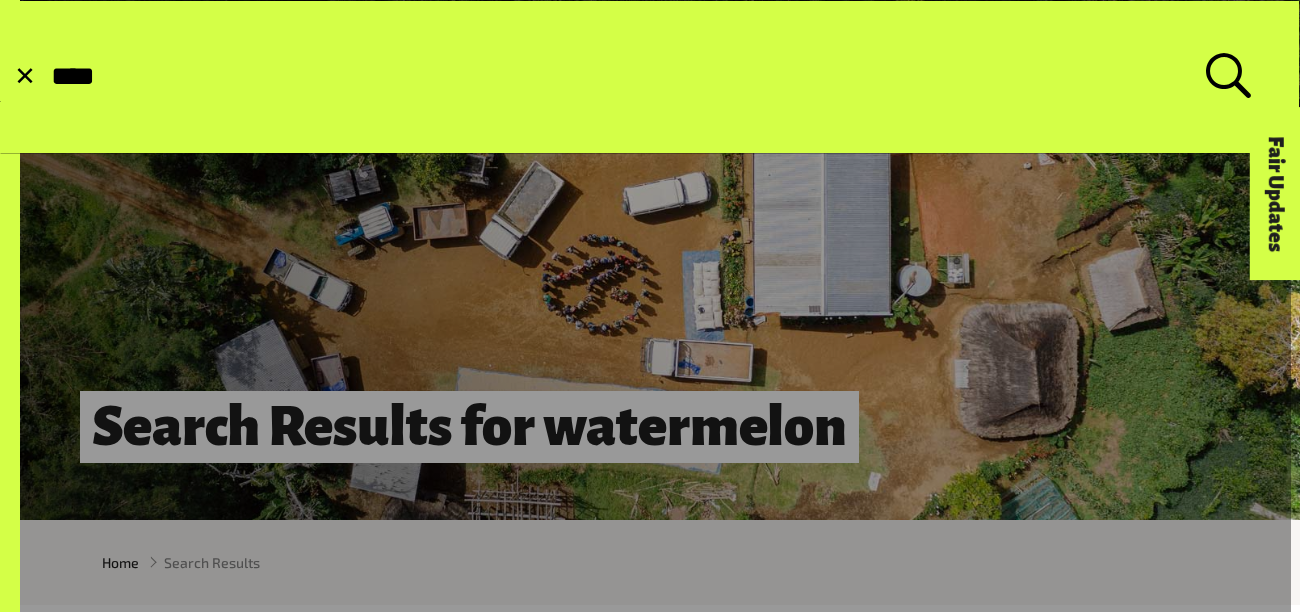type on "****" 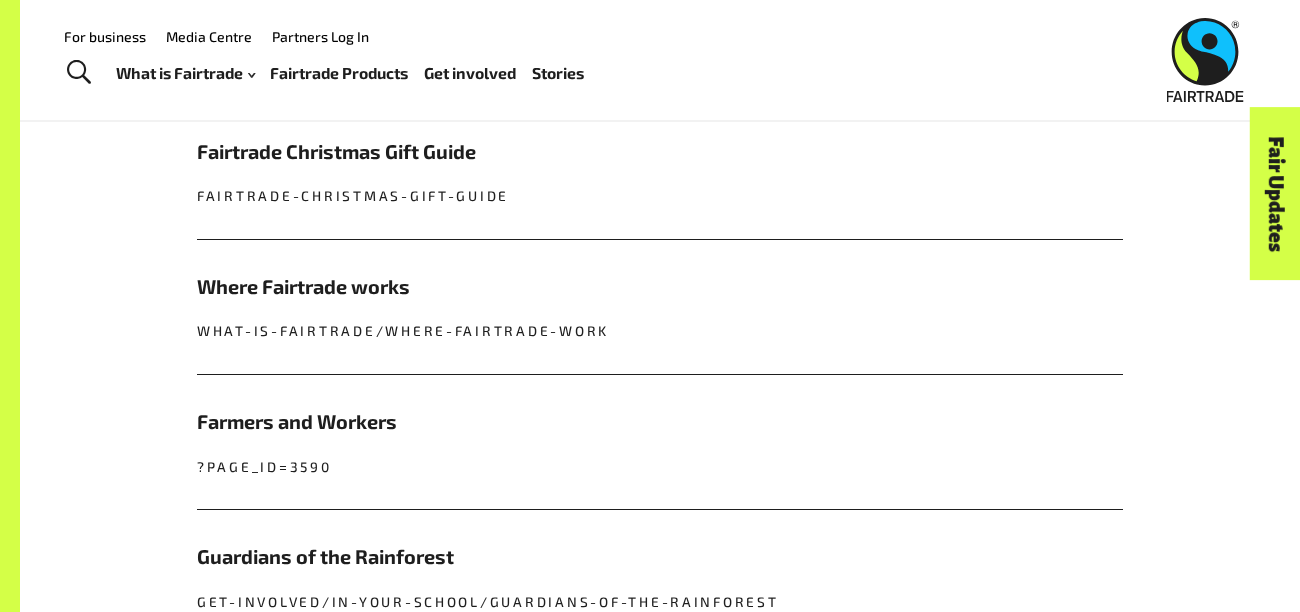scroll, scrollTop: 0, scrollLeft: 0, axis: both 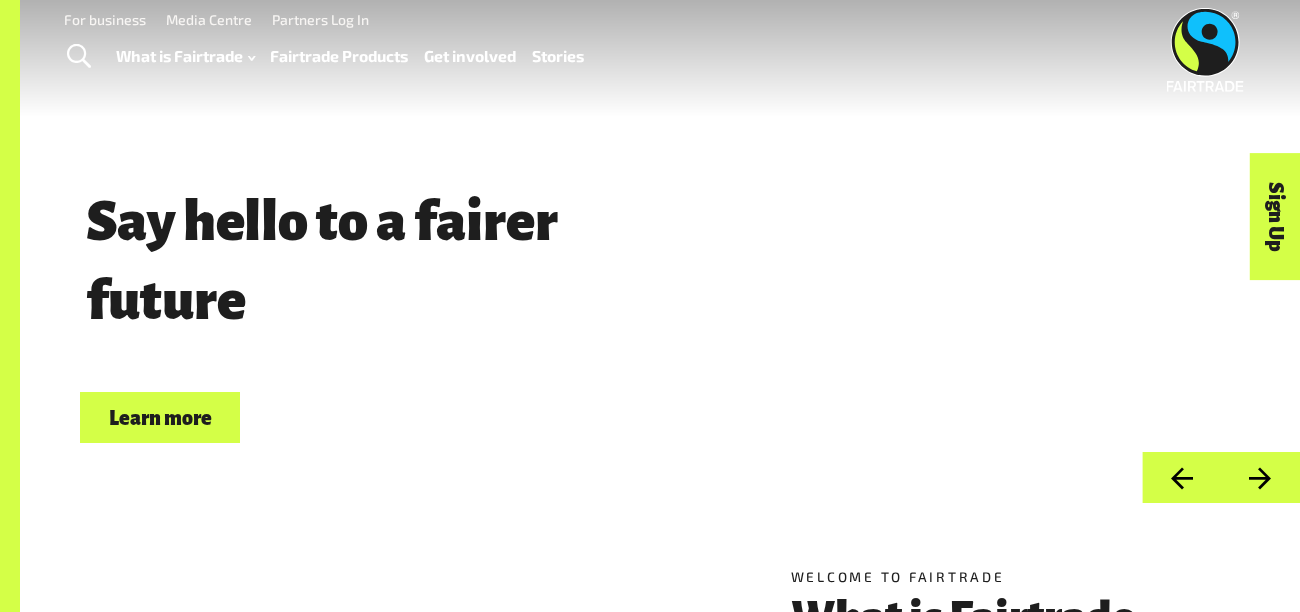 click at bounding box center (1205, 50) 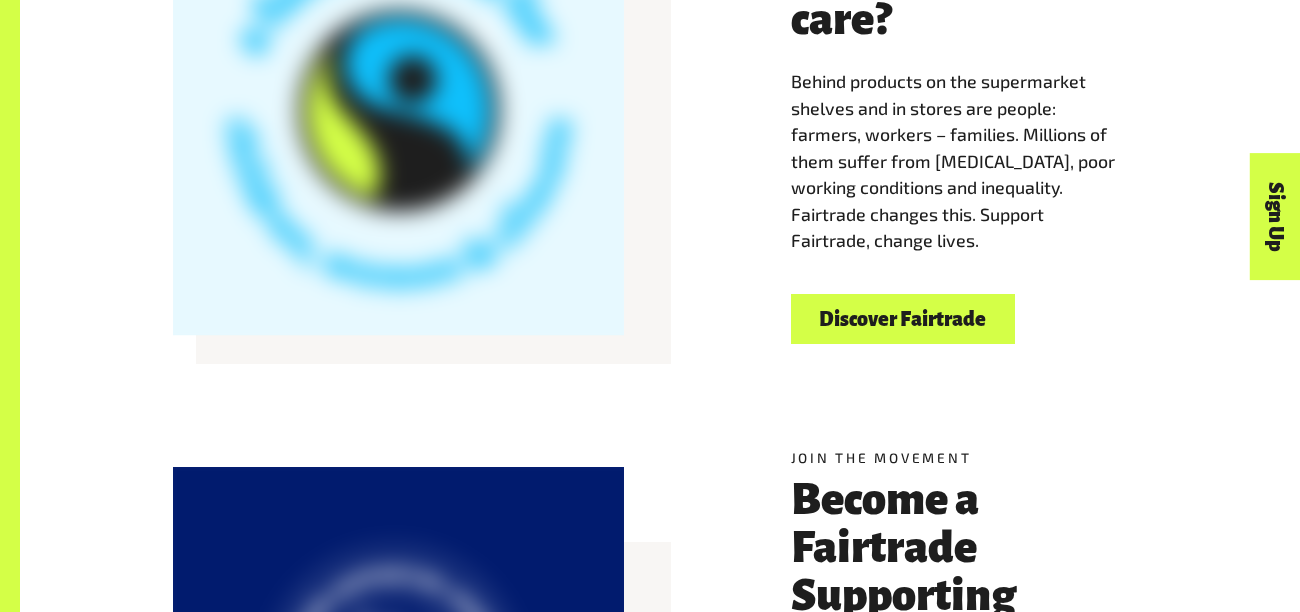 scroll, scrollTop: 0, scrollLeft: 0, axis: both 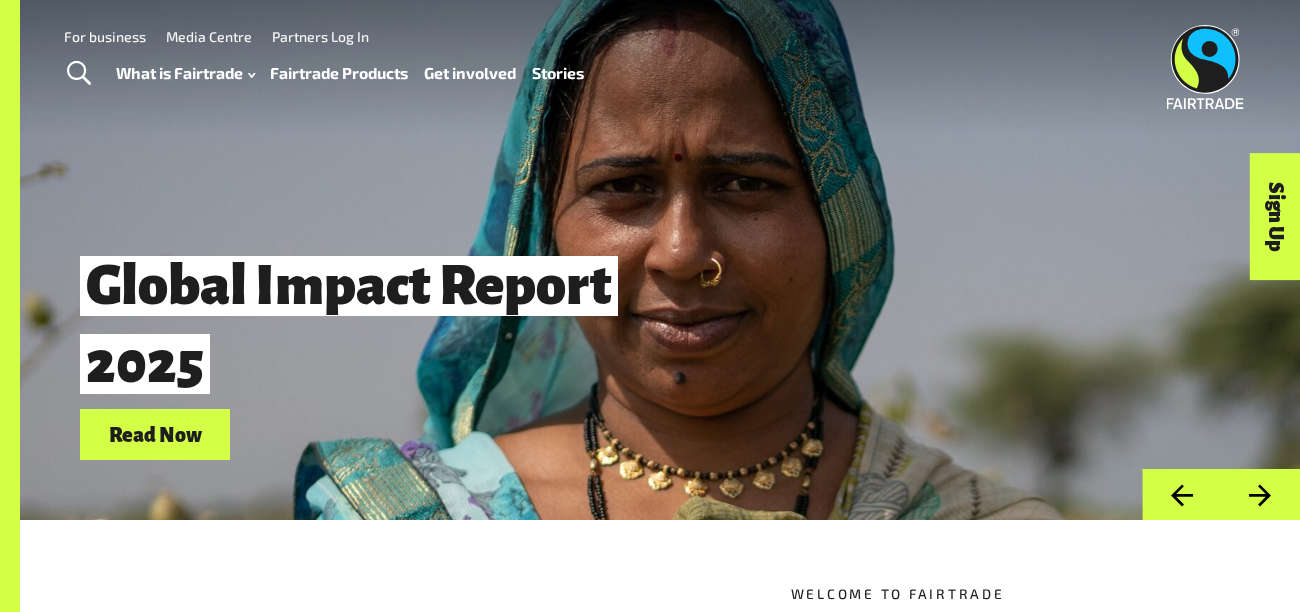 click on "Fairtrade Products" at bounding box center [339, 73] 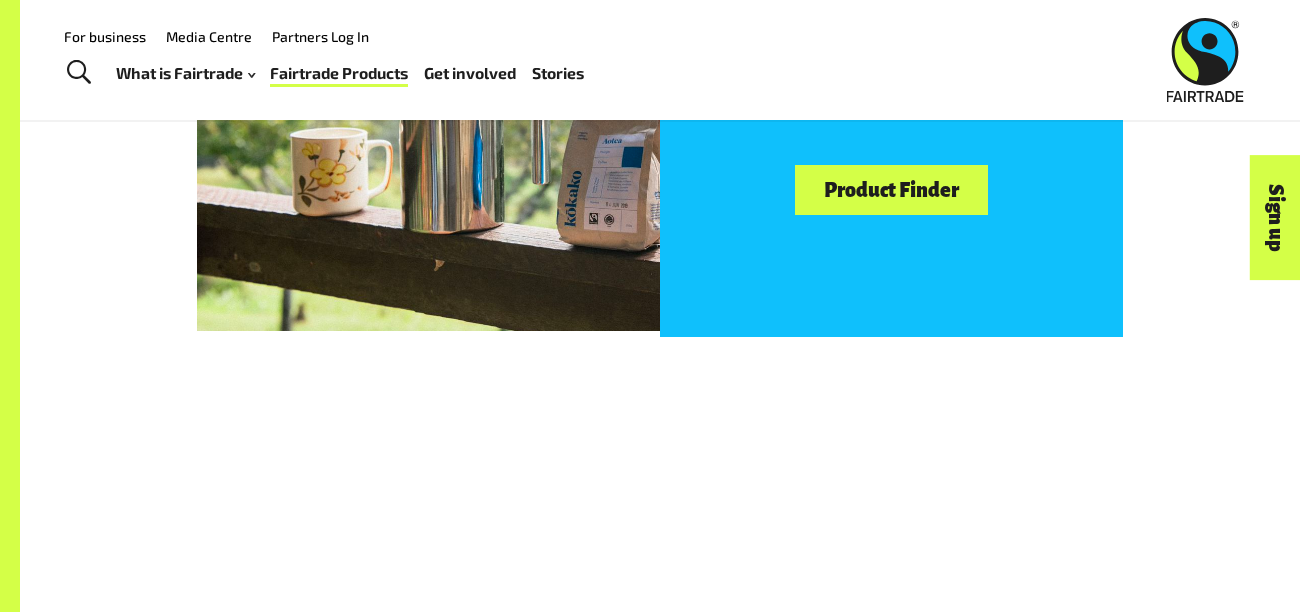 scroll, scrollTop: 1211, scrollLeft: 0, axis: vertical 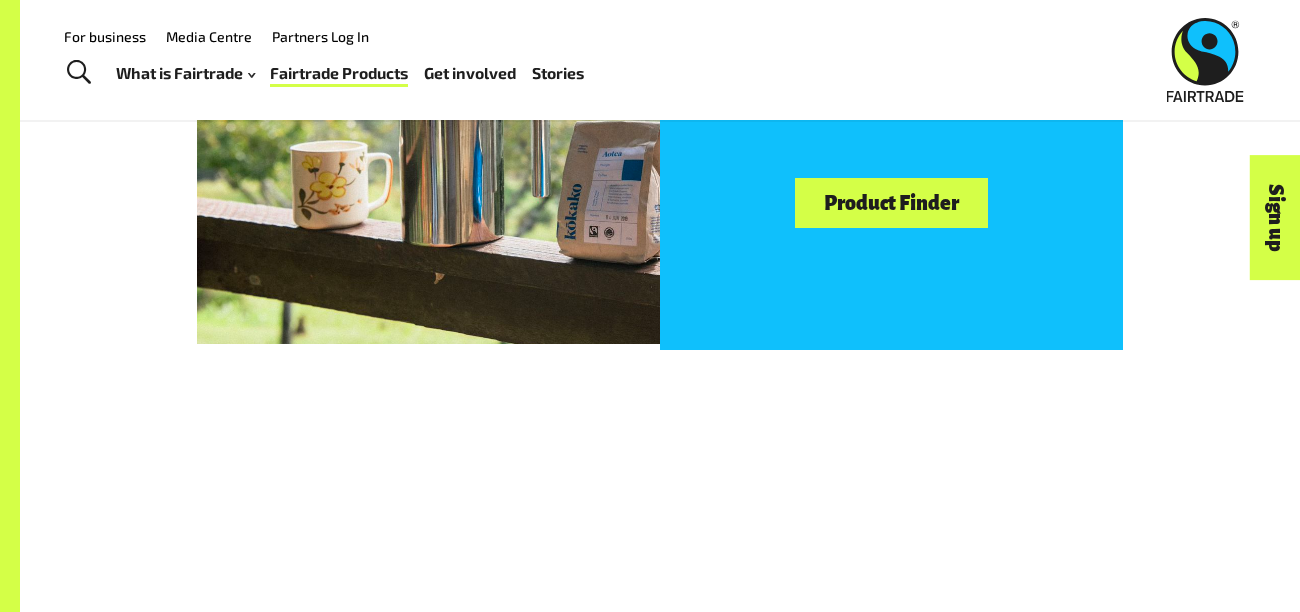 click on "Product Finder" at bounding box center [891, 203] 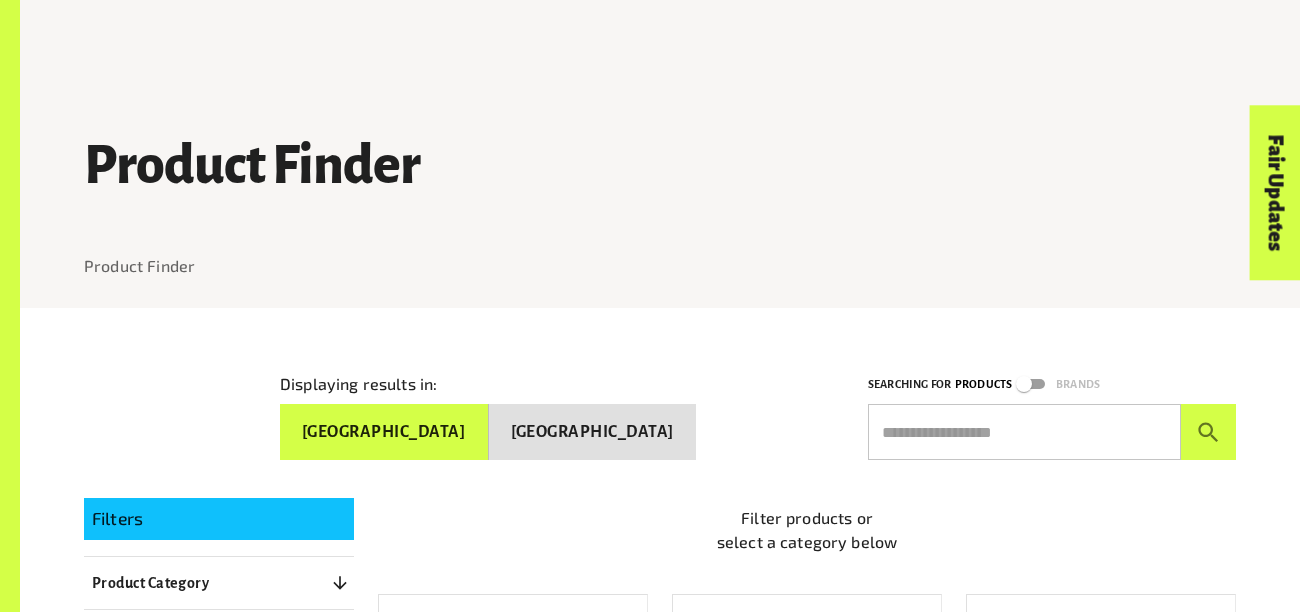 scroll, scrollTop: 270, scrollLeft: 0, axis: vertical 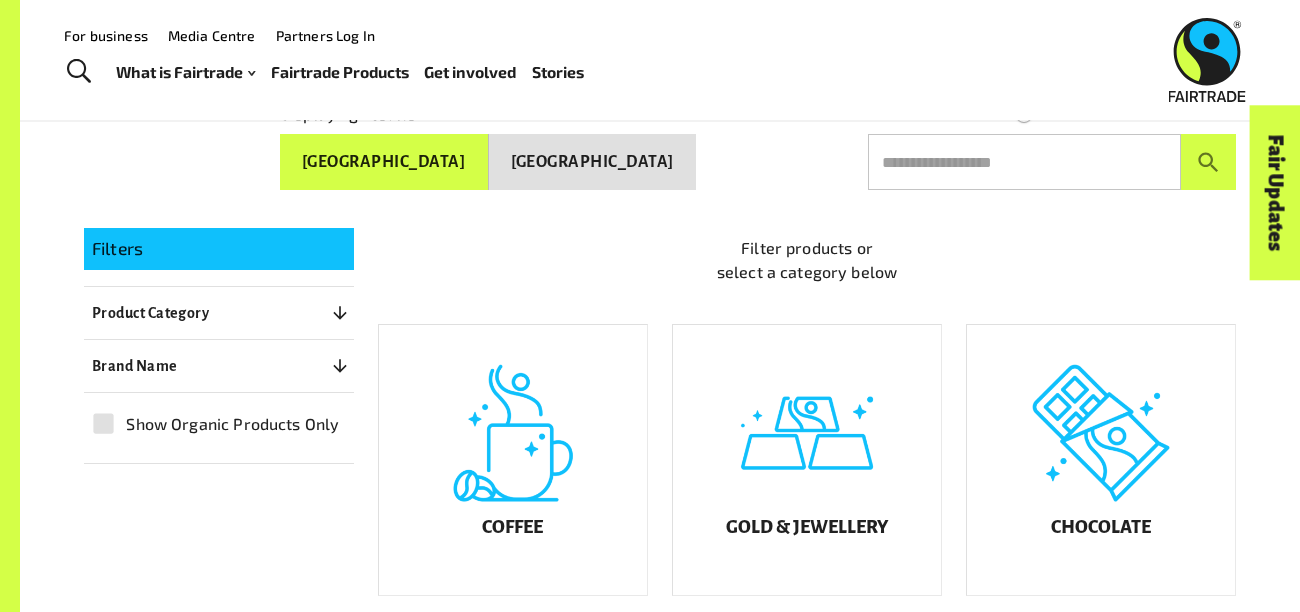 click on "Fruit and Vegetables" at bounding box center [807, 769] 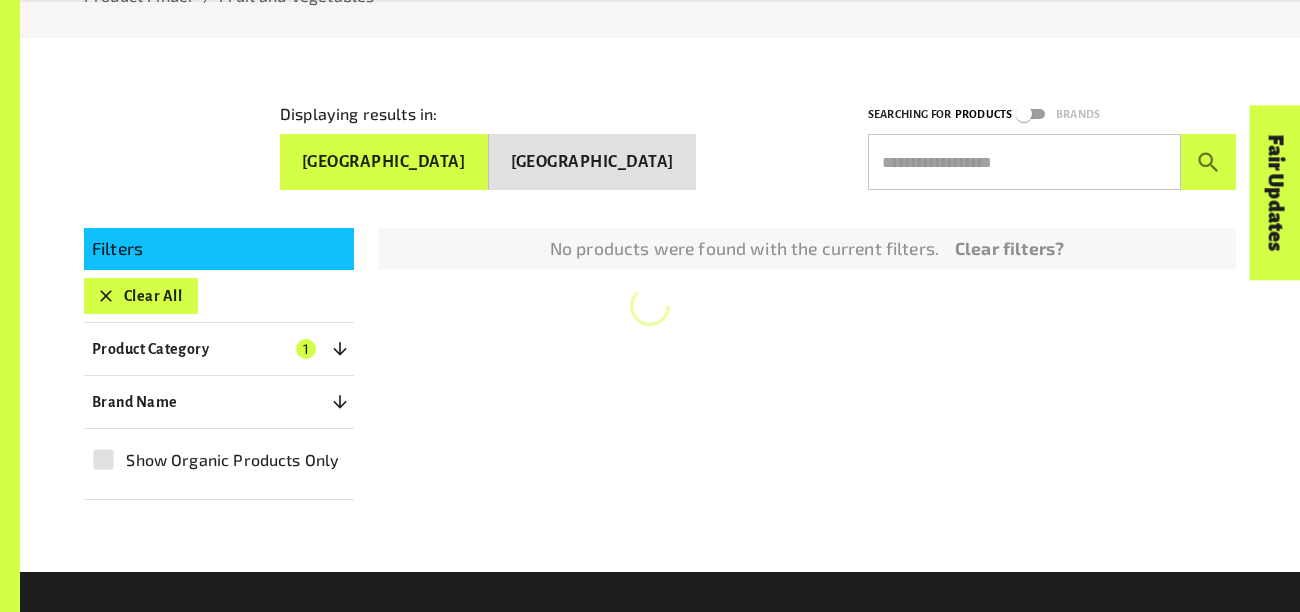 scroll, scrollTop: 559, scrollLeft: 0, axis: vertical 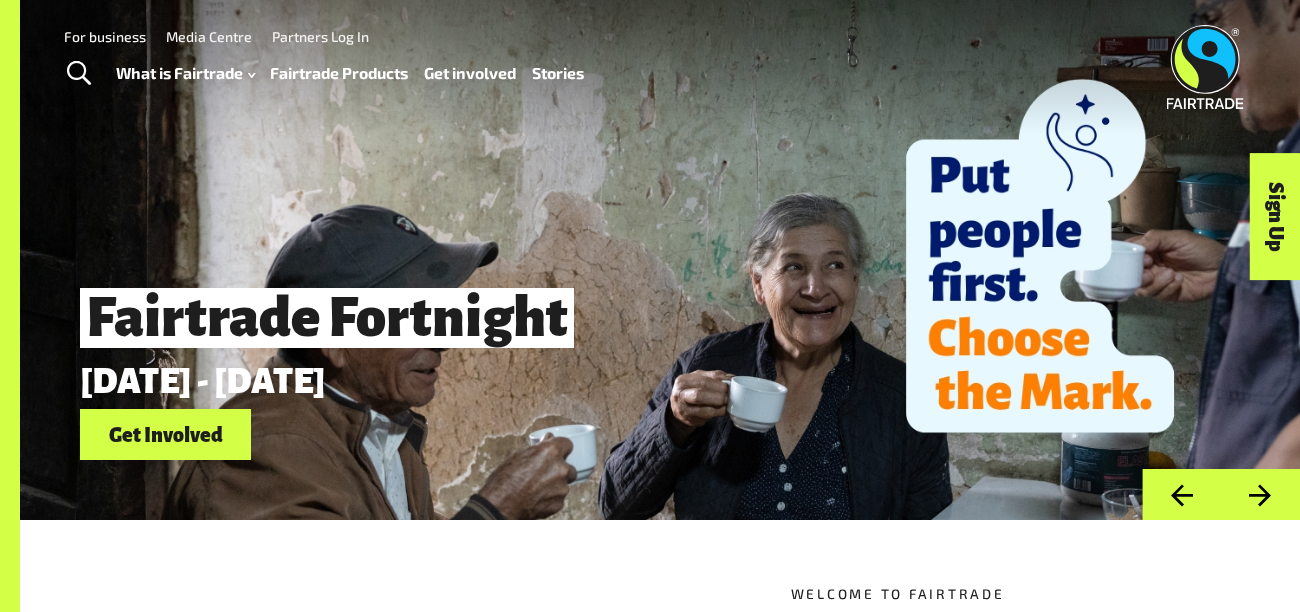 click on "Fairtrade Products" at bounding box center (339, 73) 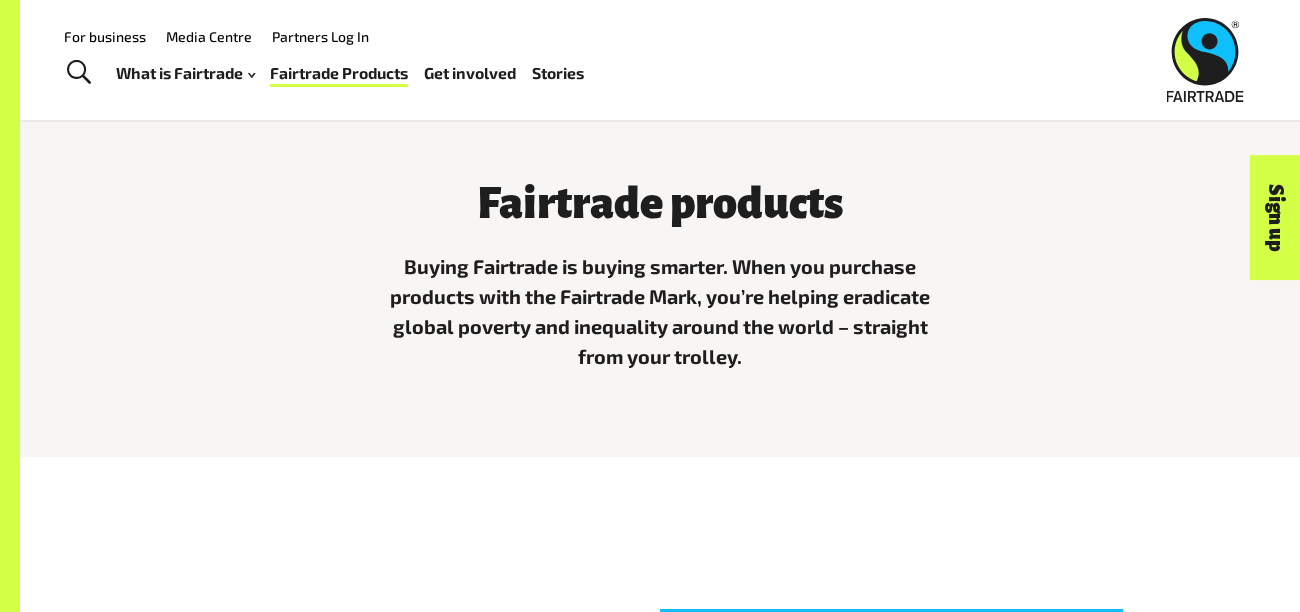 scroll, scrollTop: 487, scrollLeft: 0, axis: vertical 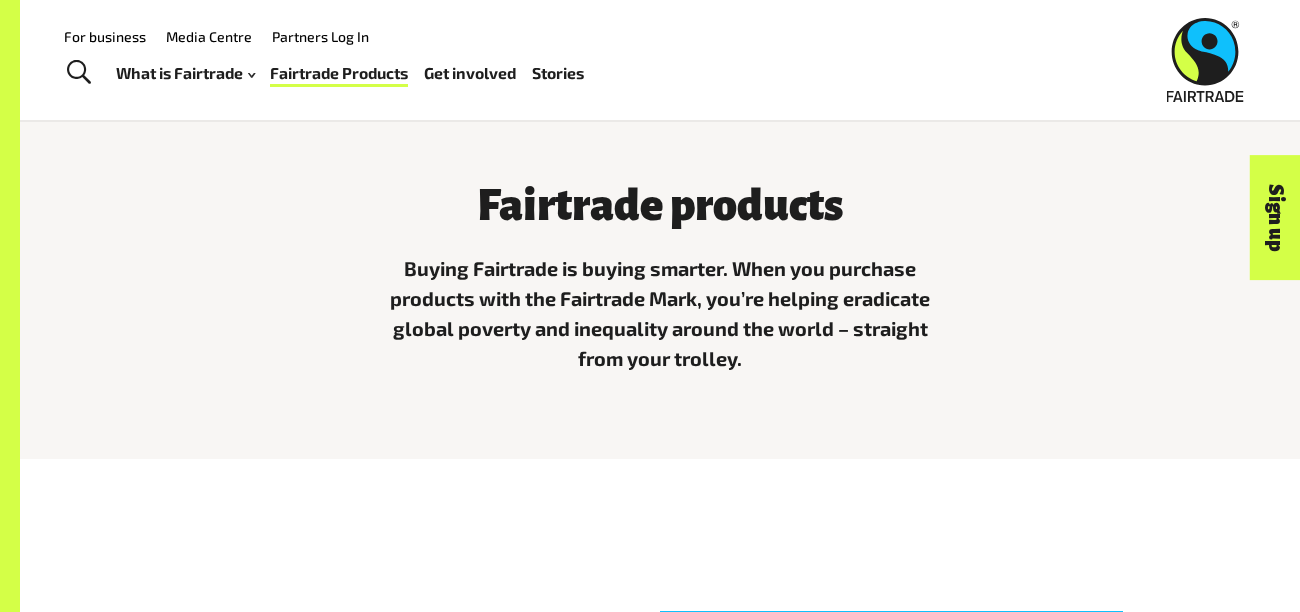 click on "Fairtrade Products" at bounding box center [339, 73] 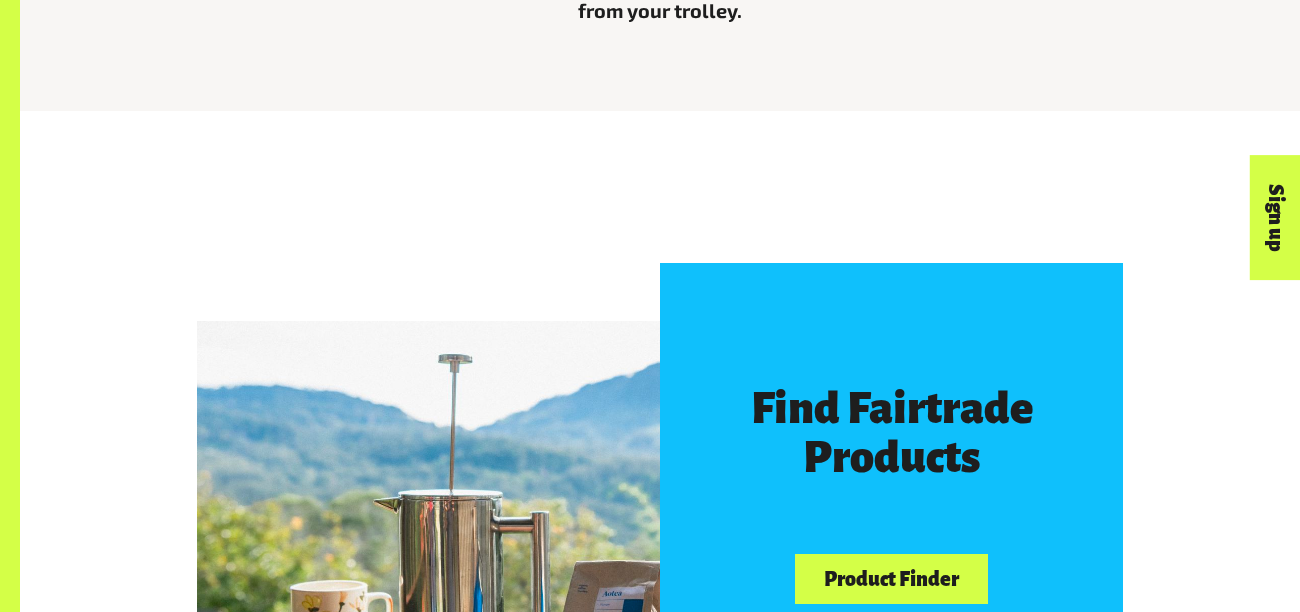 scroll, scrollTop: 846, scrollLeft: 0, axis: vertical 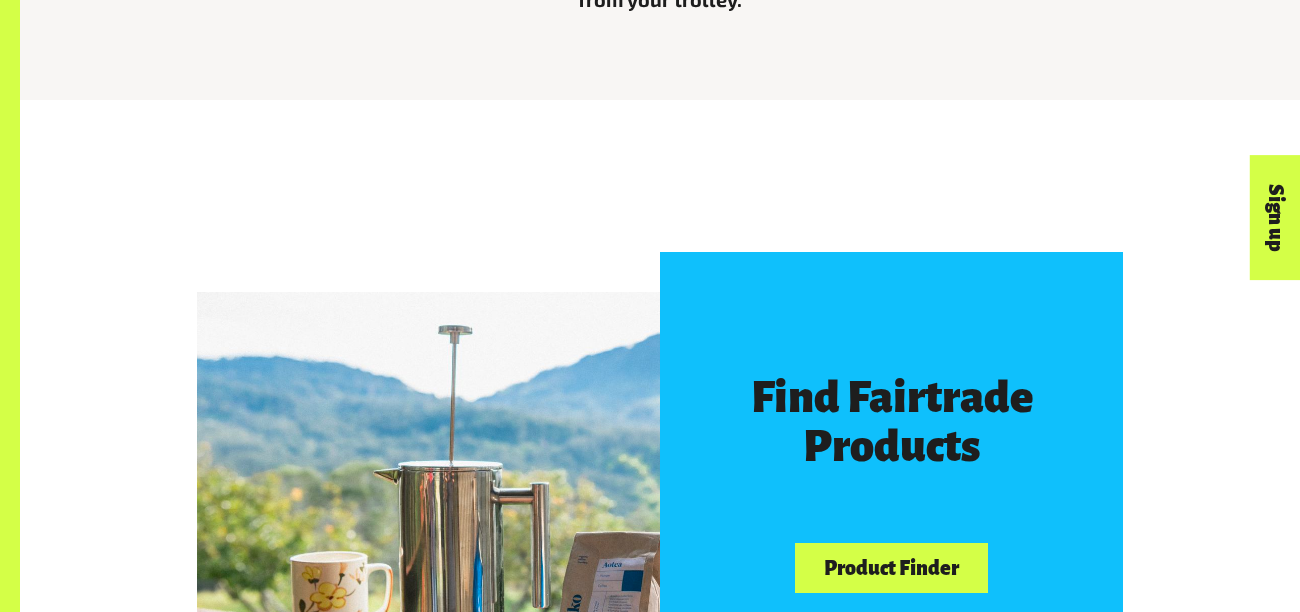 click on "Product Finder" at bounding box center [891, 568] 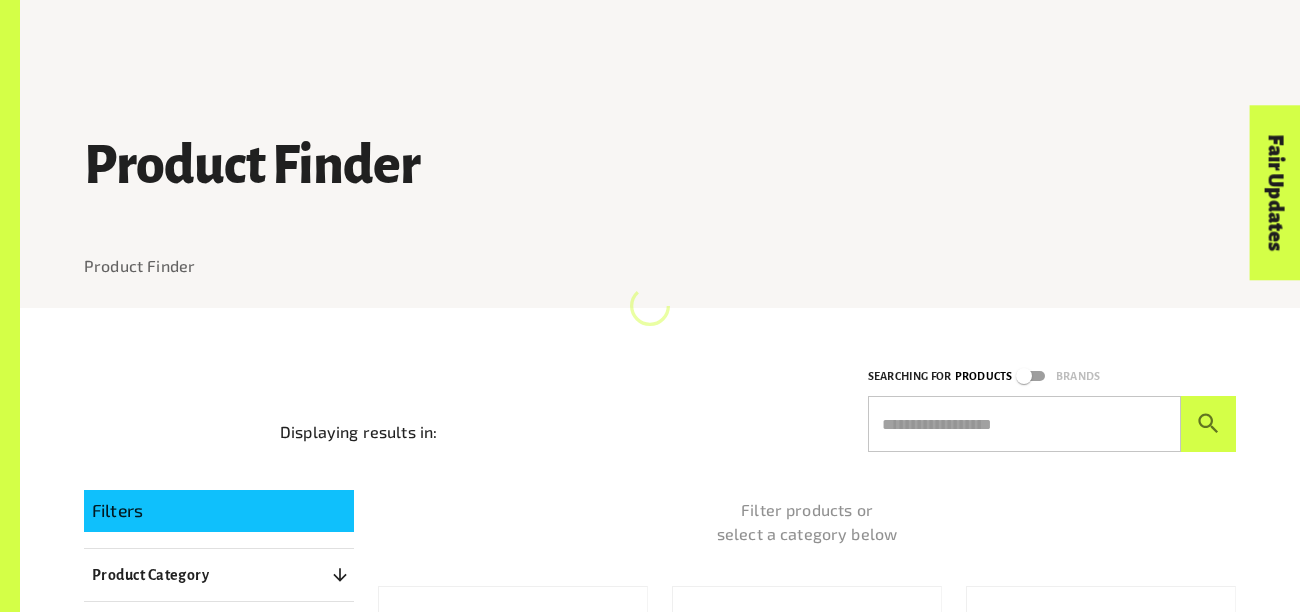 scroll, scrollTop: 0, scrollLeft: 0, axis: both 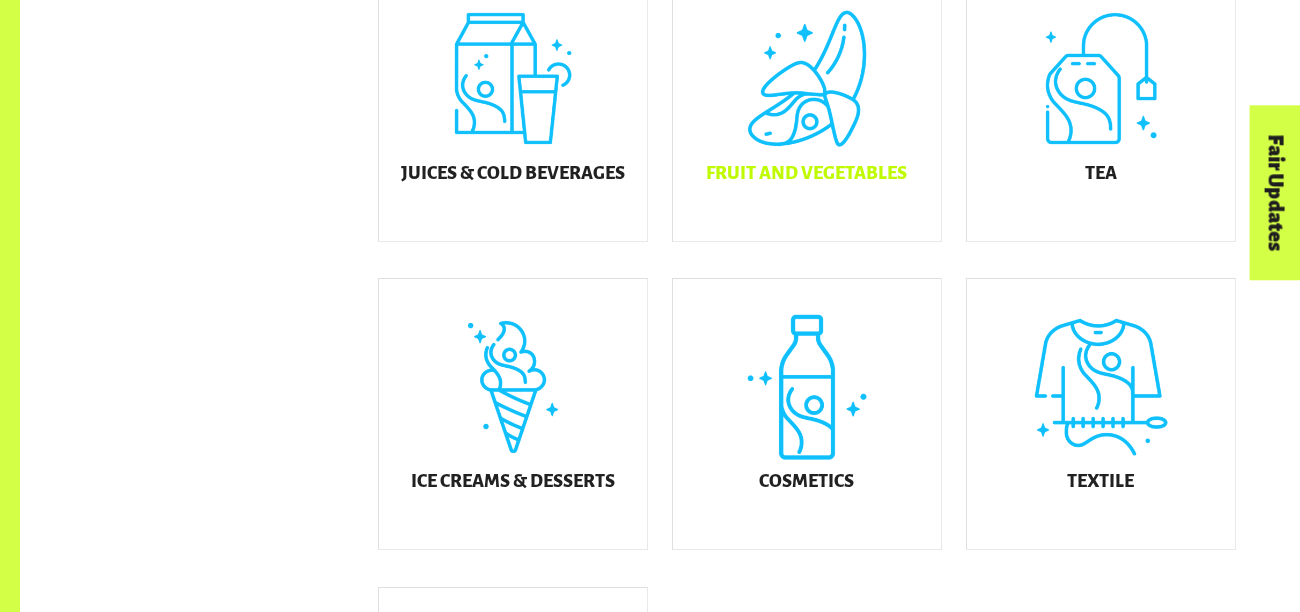 click on "Fruit and Vegetables" at bounding box center (807, 106) 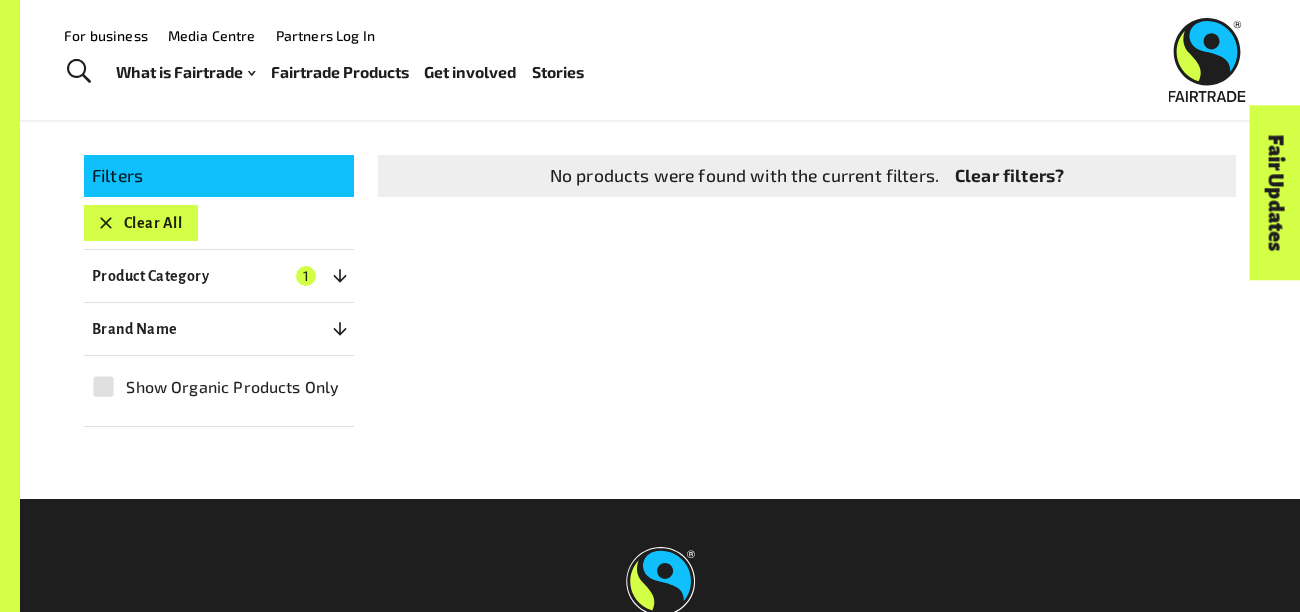 scroll, scrollTop: 307, scrollLeft: 0, axis: vertical 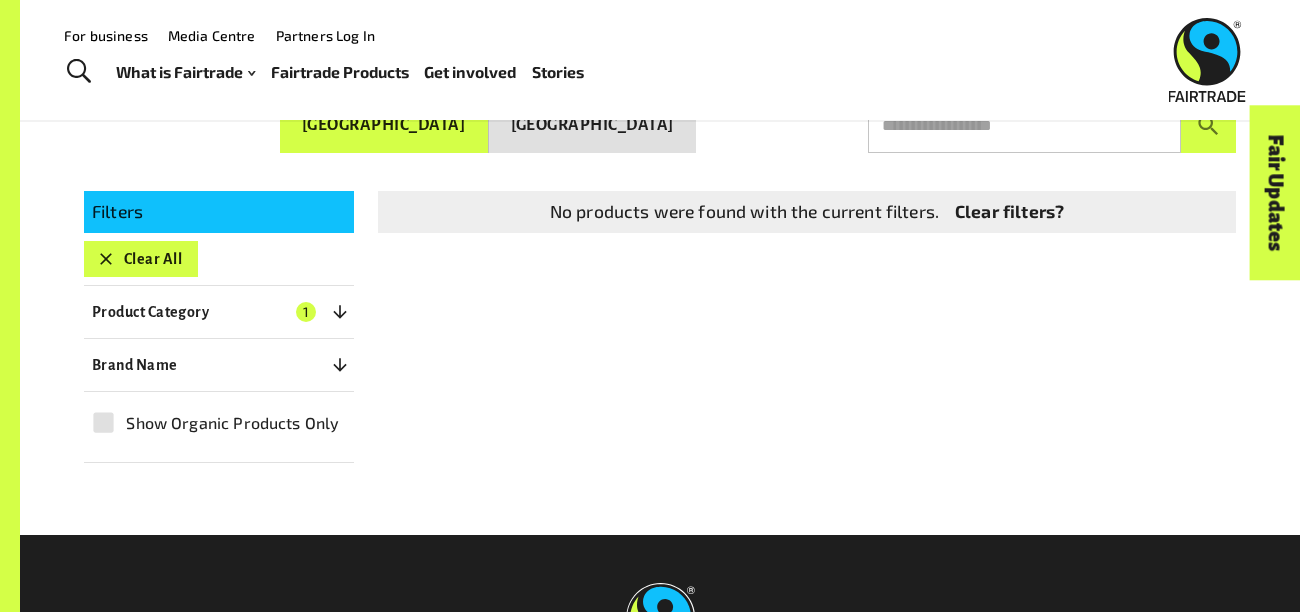 click on "For business
Media Centre
Partners Log In
What is Fairtrade
How Fairtrade works
Where Fairtrade works
Fast facts
Who we are
Reports
Fairtrade Products
Get involved
Fairtrade Fortnight 2025
Fairtrade Supporting Workplaces
2025 Fairtrade Supporting Workplaces
Stories" at bounding box center [487, 60] 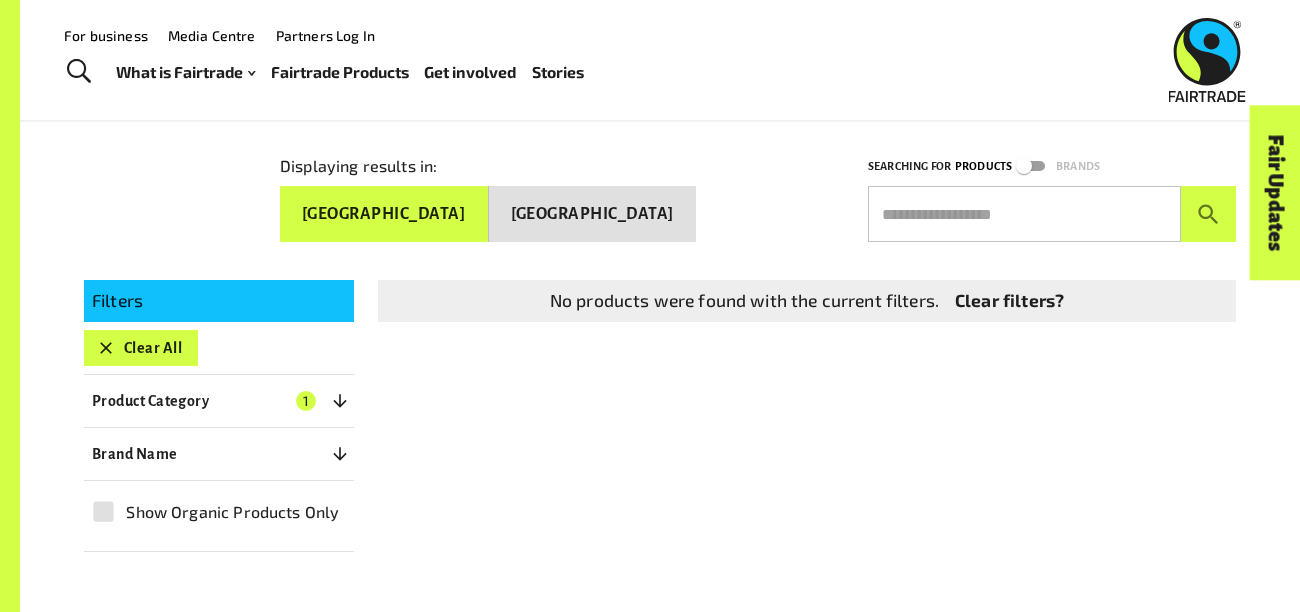 scroll, scrollTop: 213, scrollLeft: 0, axis: vertical 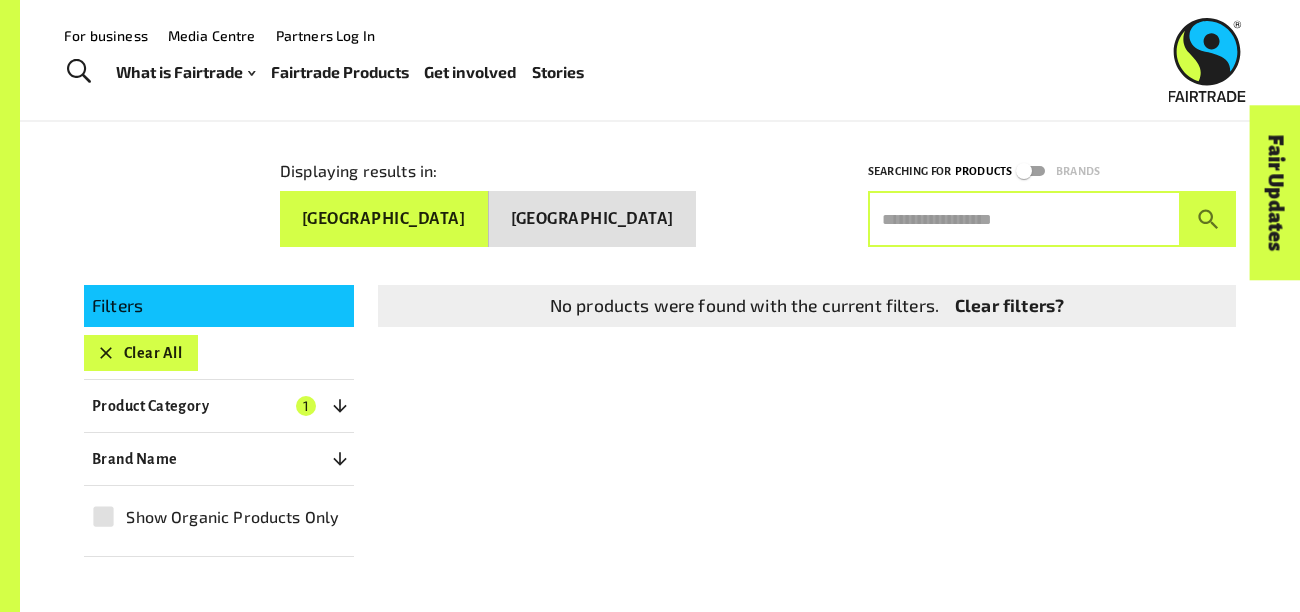 click at bounding box center (1024, 219) 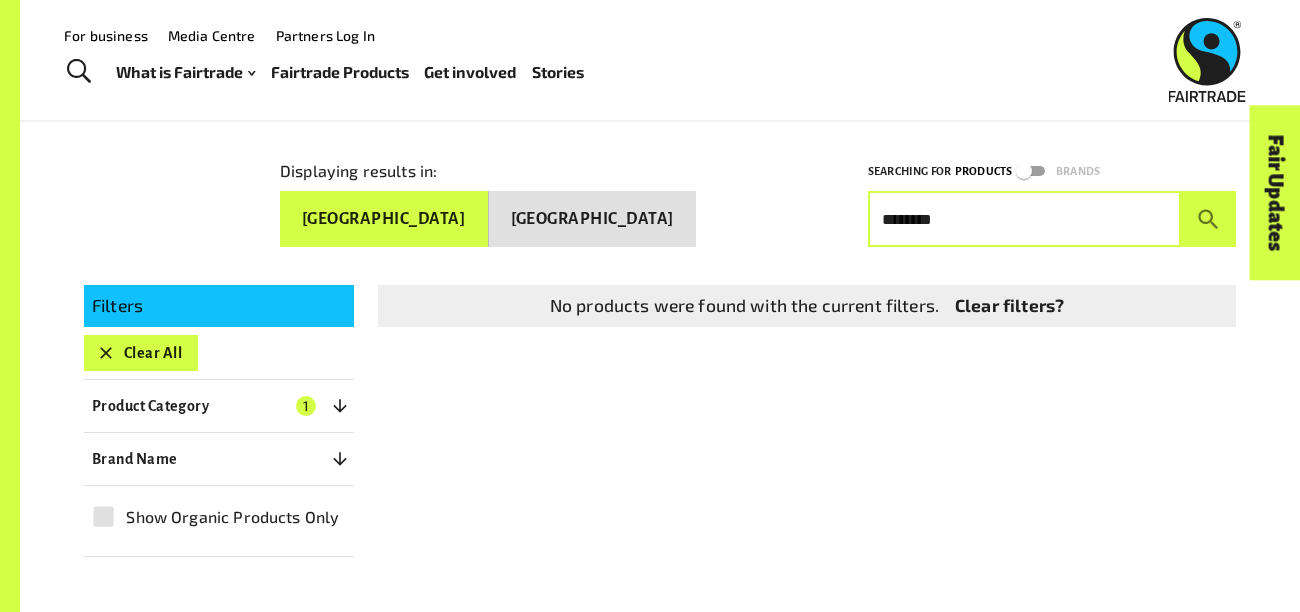 click at bounding box center (1208, 219) 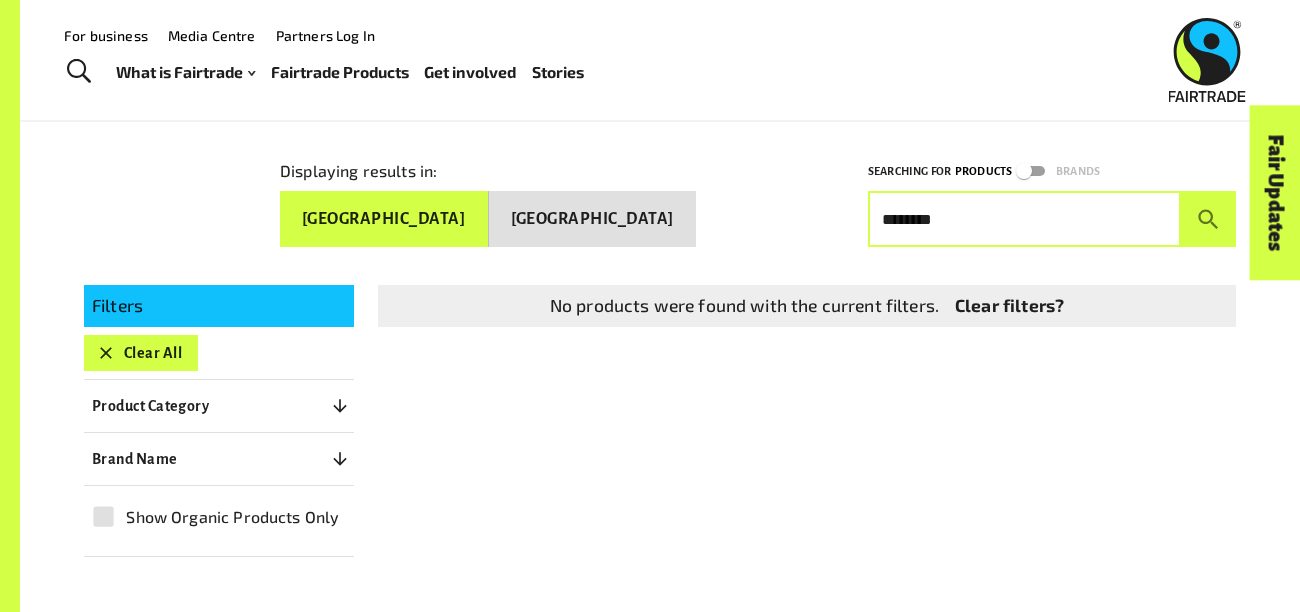 click on "********" at bounding box center [1024, 219] 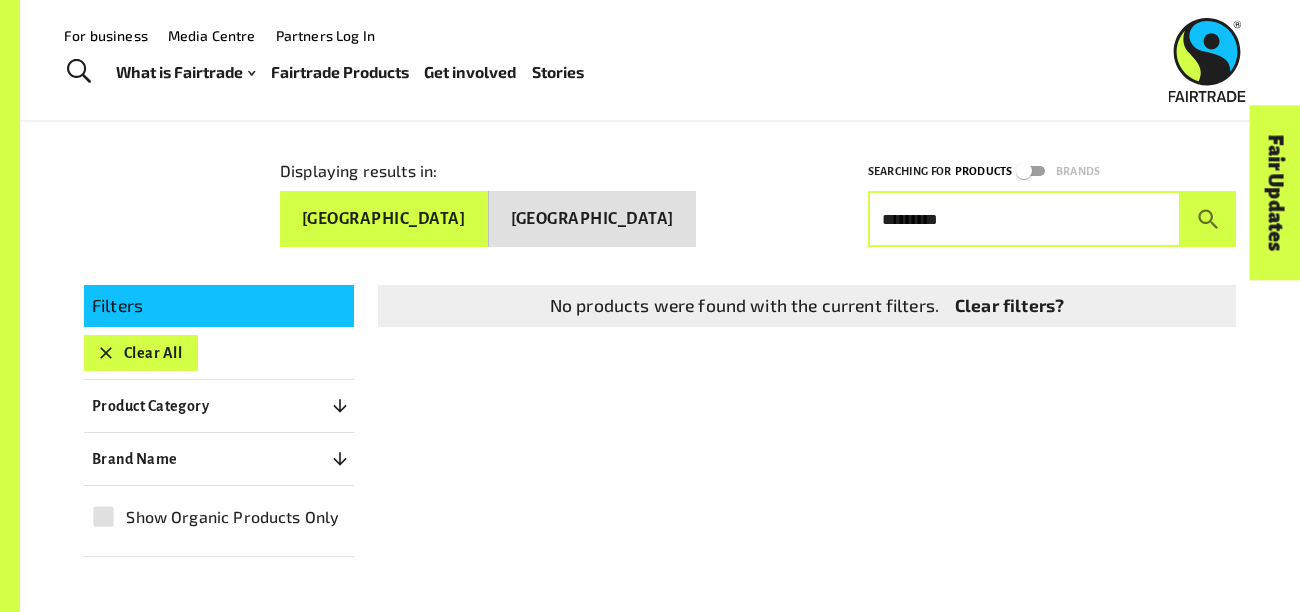 click at bounding box center [1208, 219] 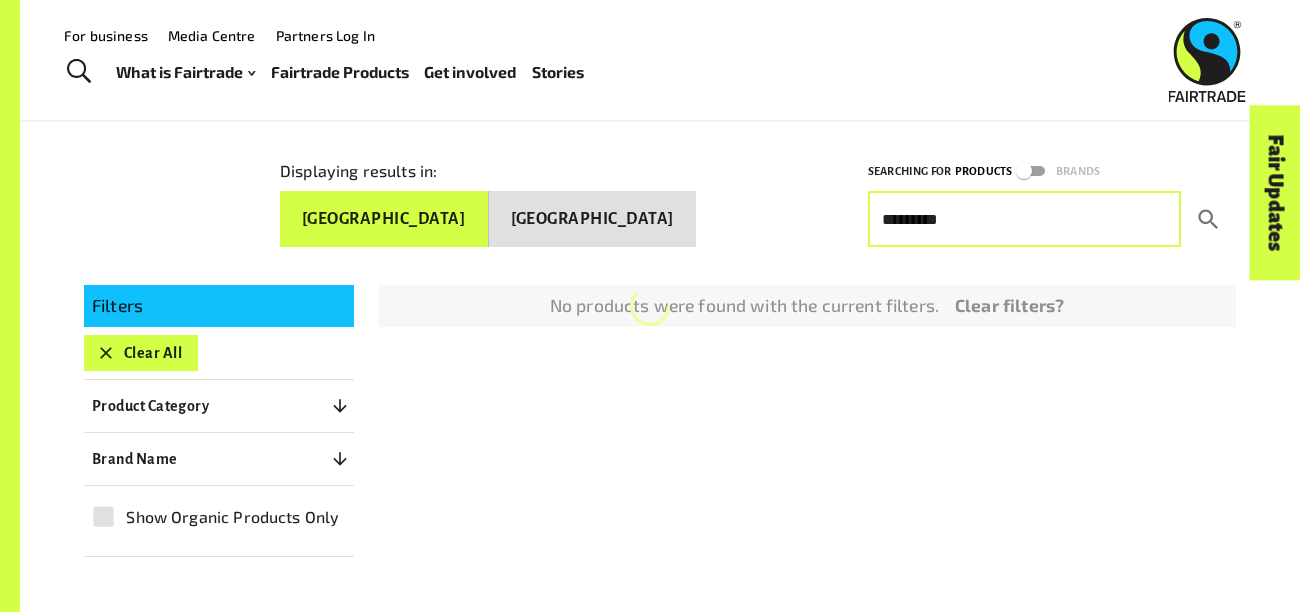 click 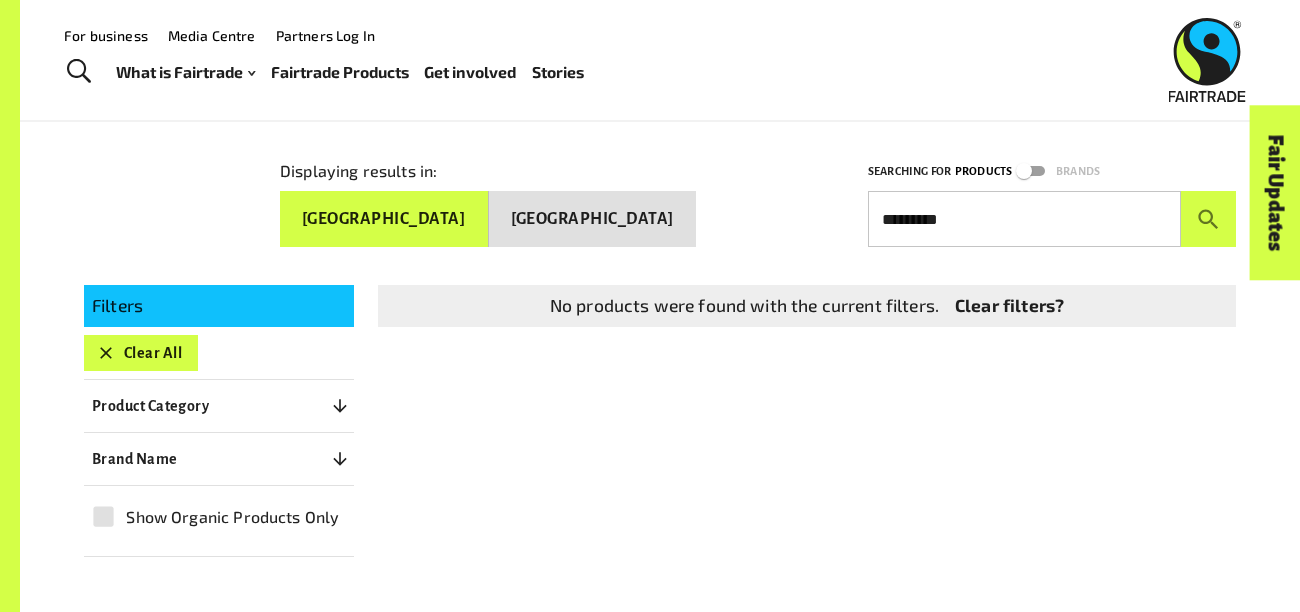 click on "*********" at bounding box center [1024, 219] 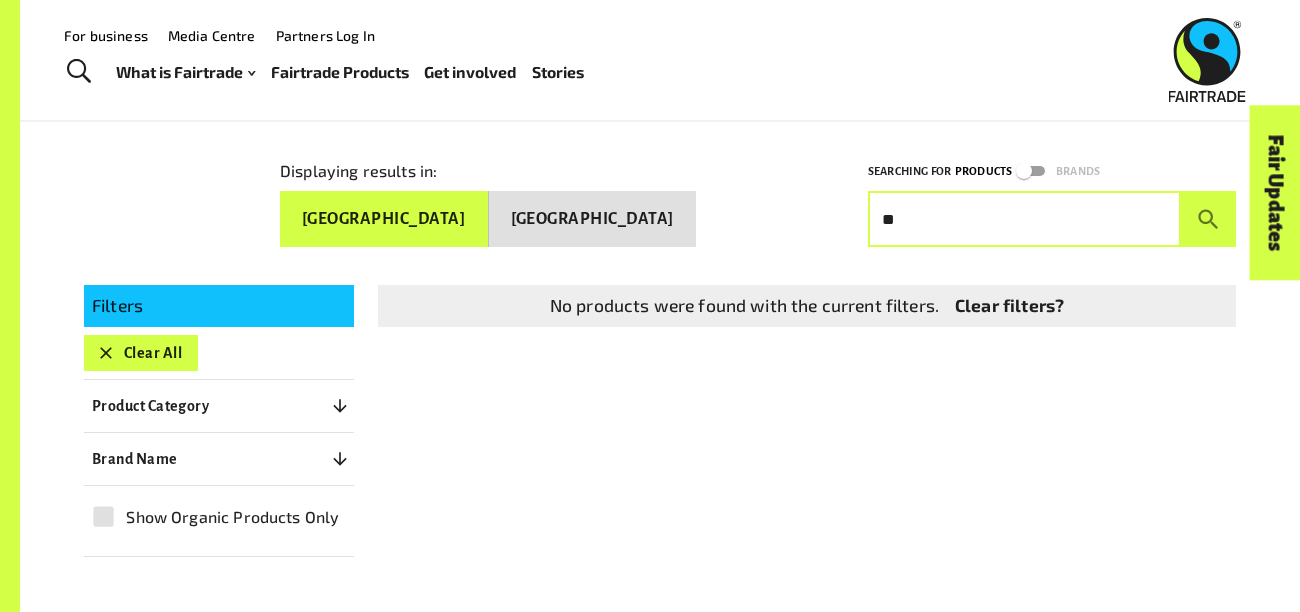 type on "*" 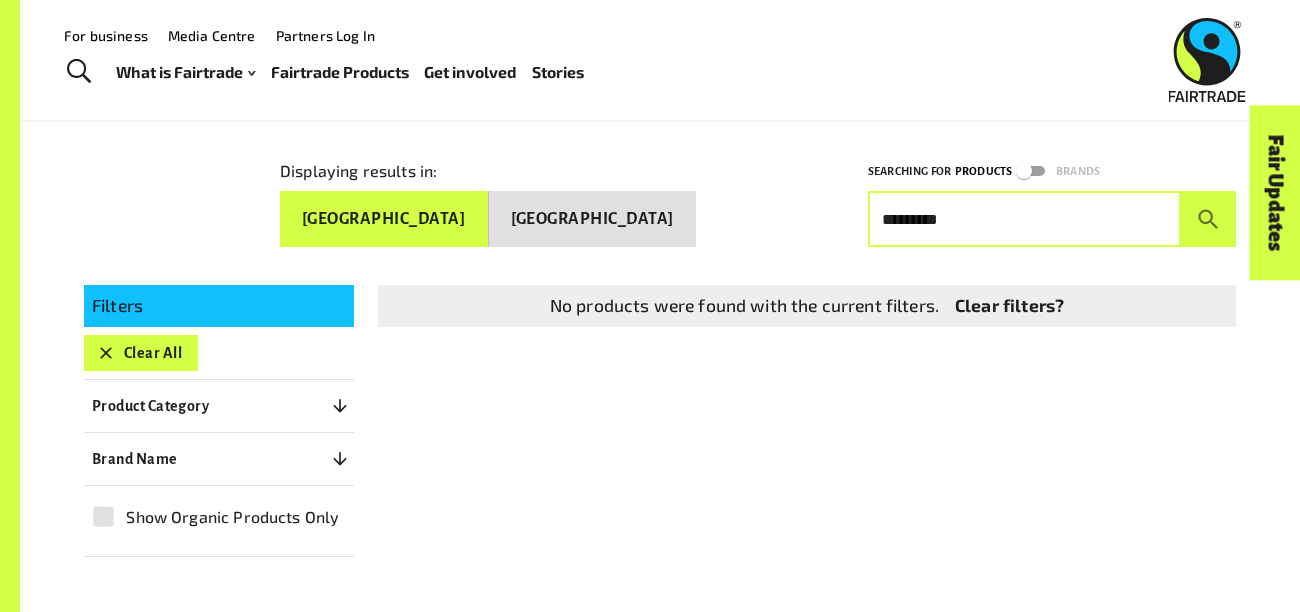 type on "*********" 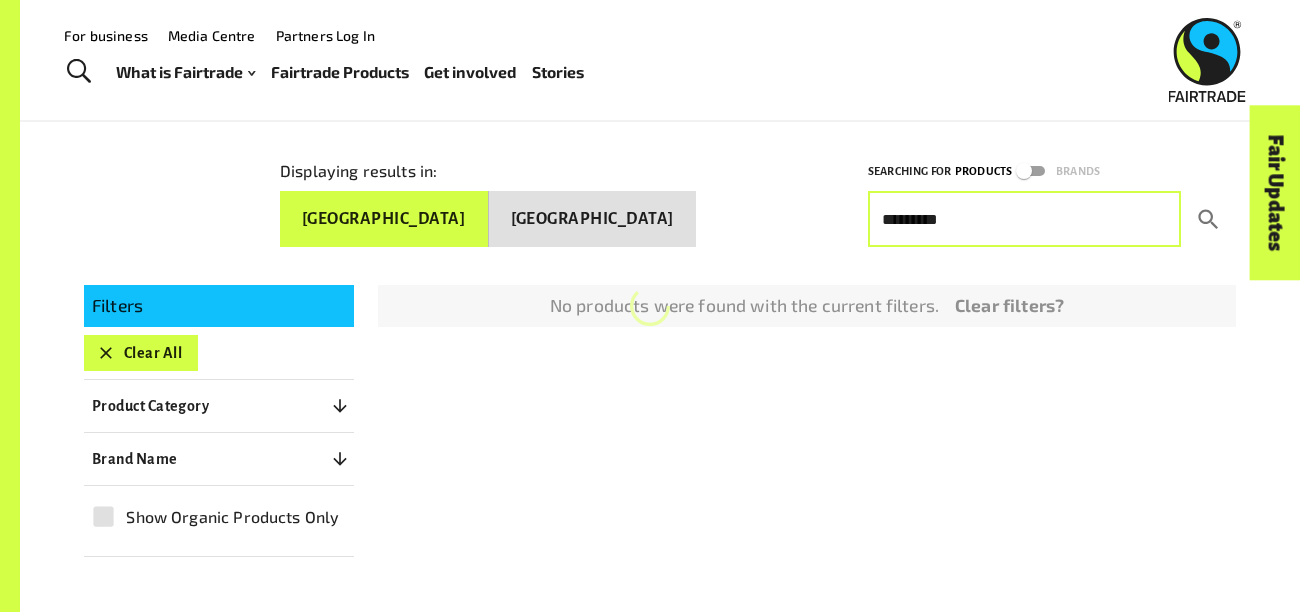 click at bounding box center (1208, 219) 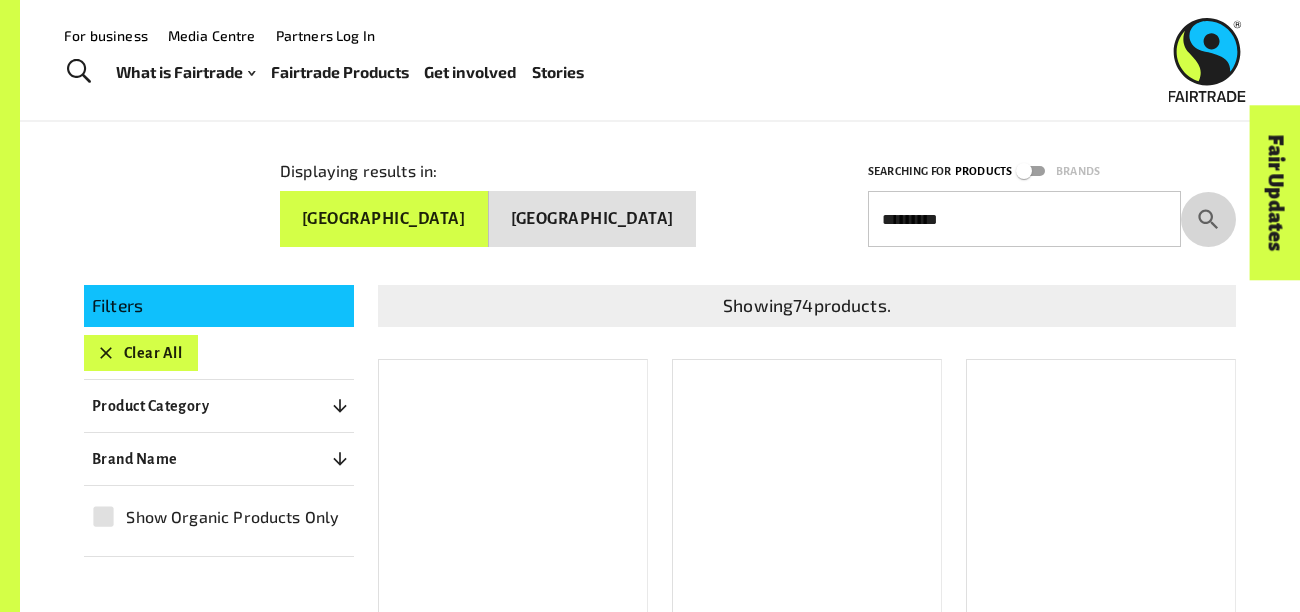 click 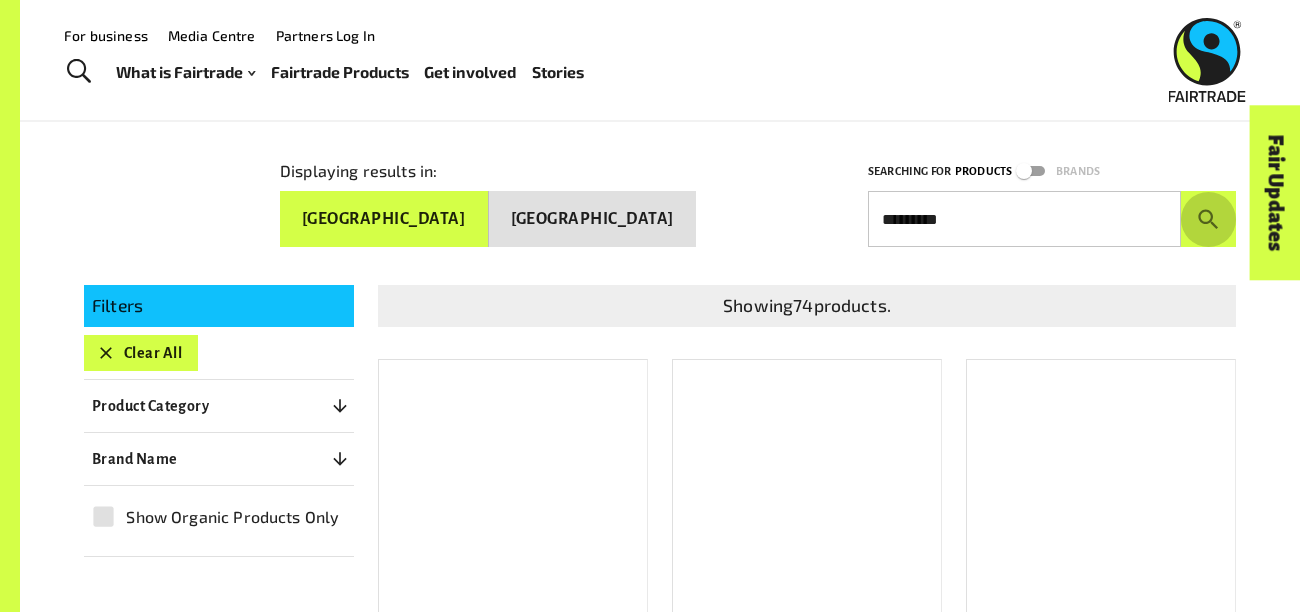 click 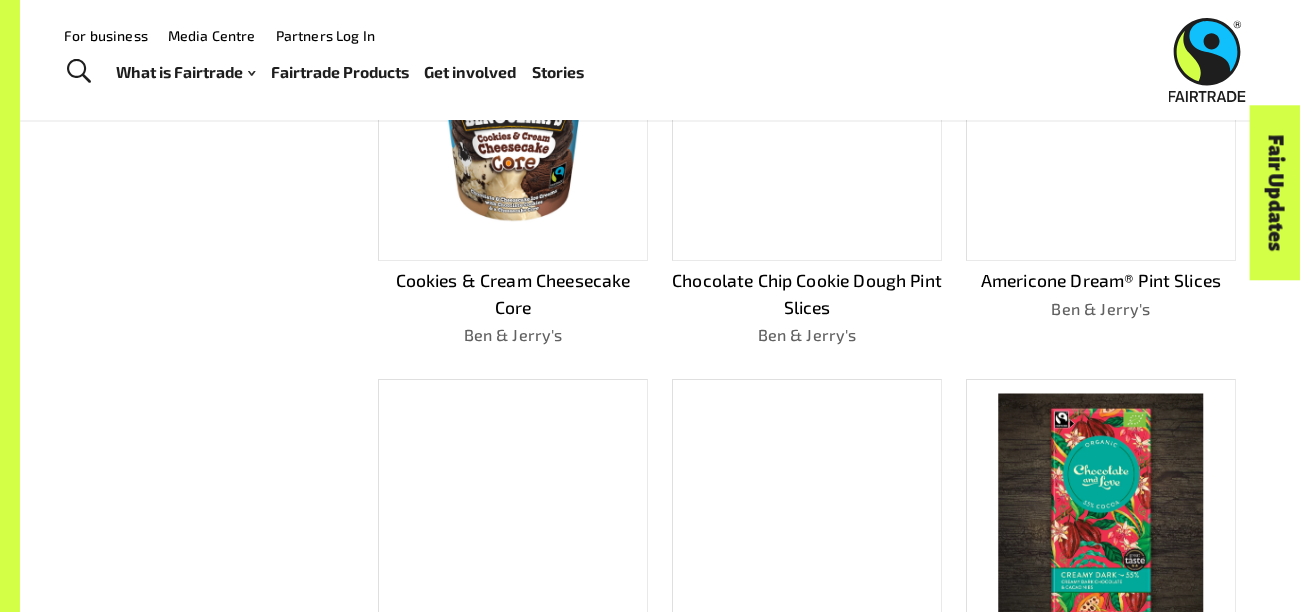 scroll, scrollTop: 780, scrollLeft: 0, axis: vertical 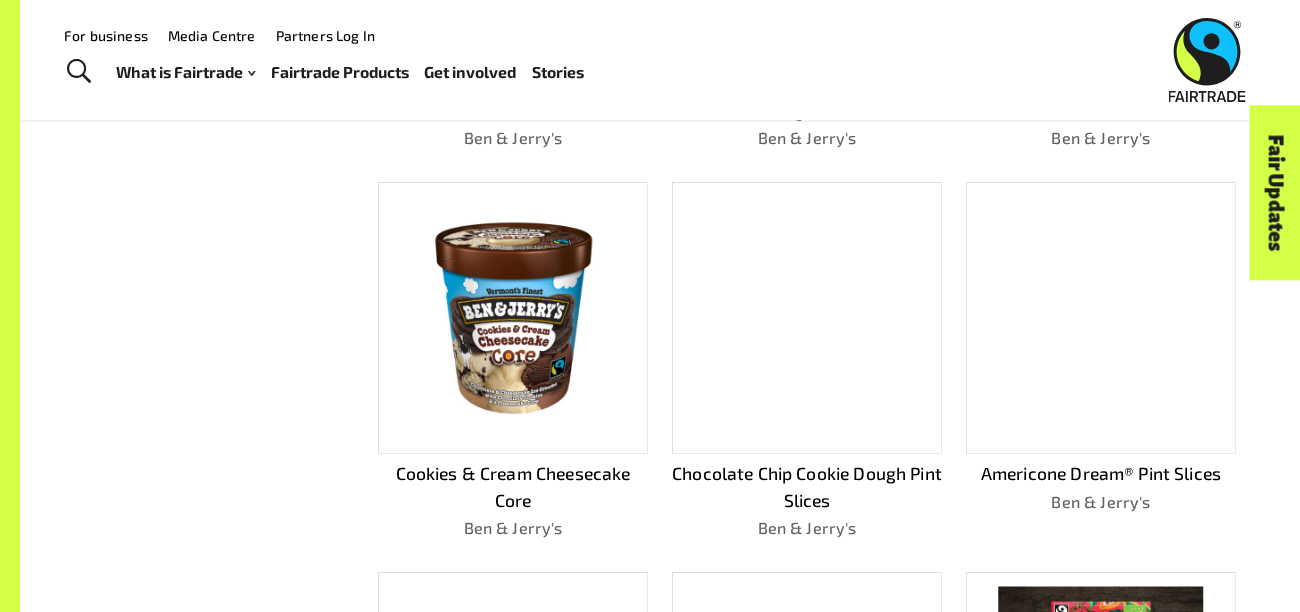 click at bounding box center [512, 318] 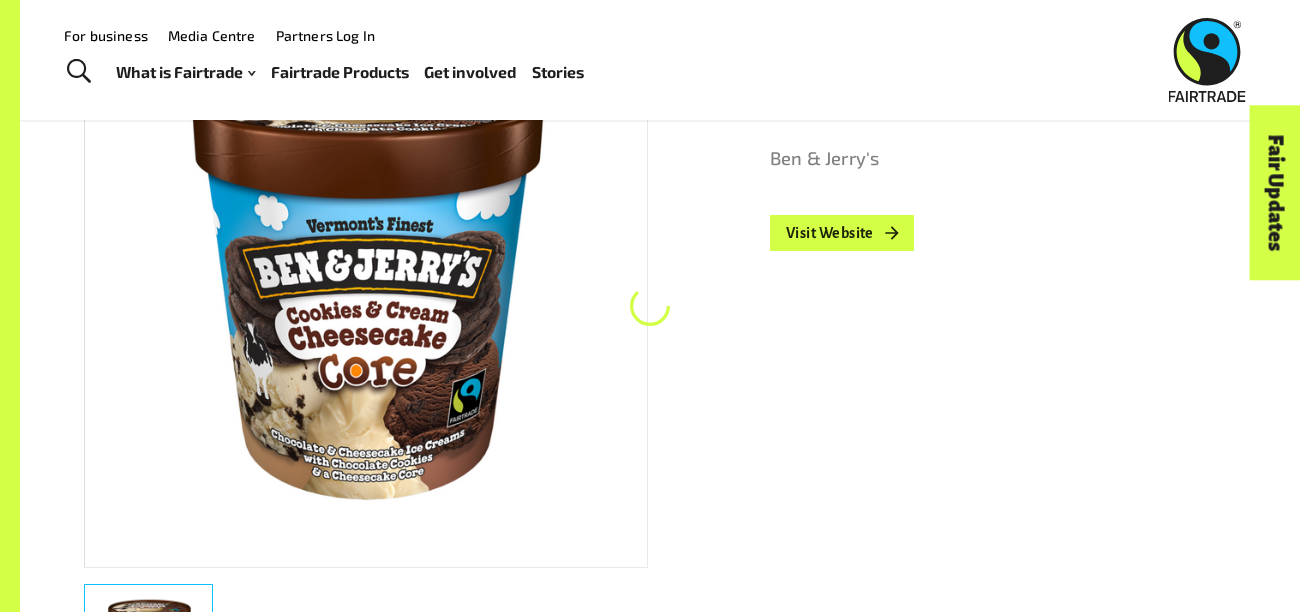 scroll, scrollTop: 307, scrollLeft: 0, axis: vertical 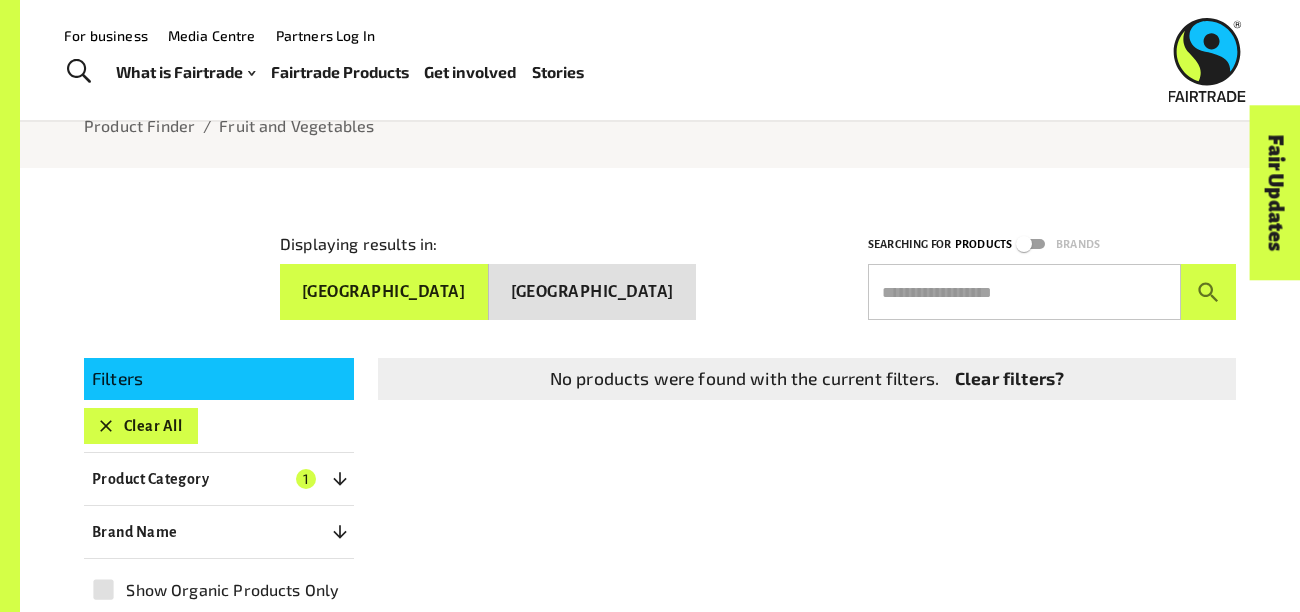 click at bounding box center (1024, 292) 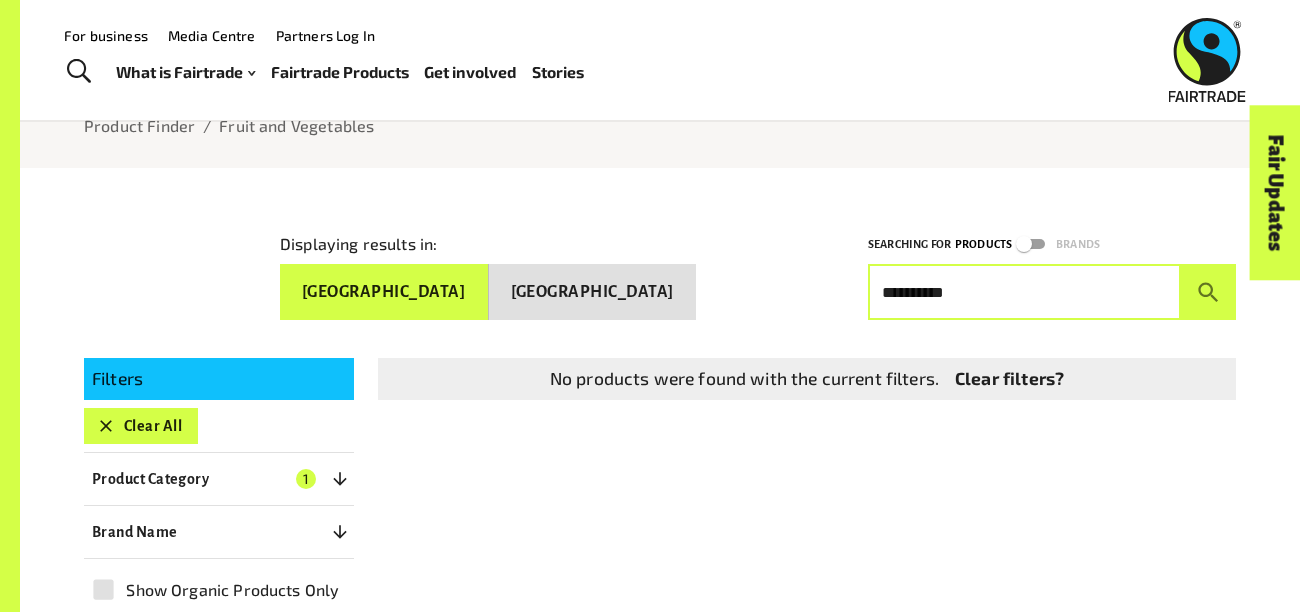 click at bounding box center (1208, 292) 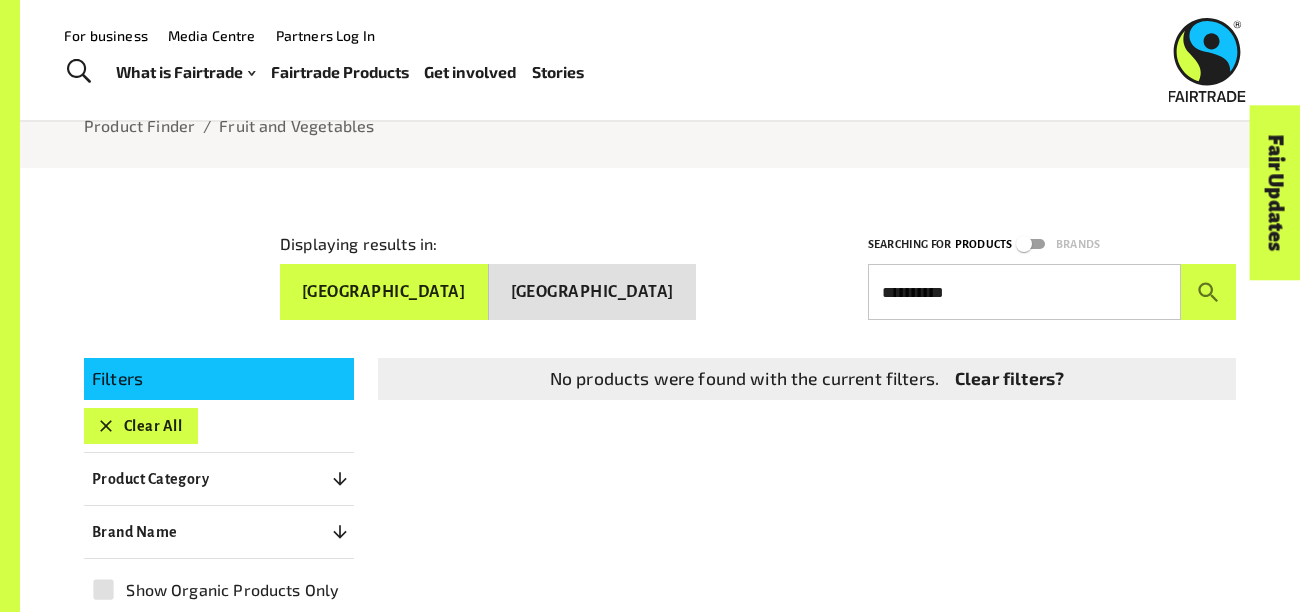 click on "Fair Updates" at bounding box center [1162, 255] 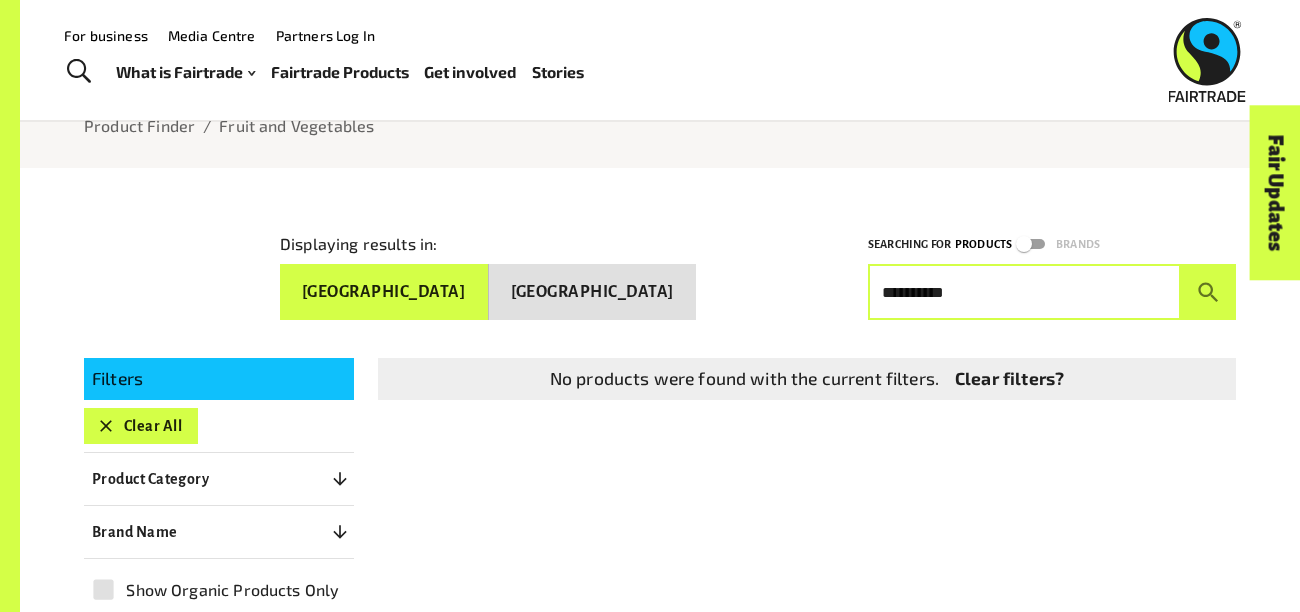 click on "**********" at bounding box center (1024, 292) 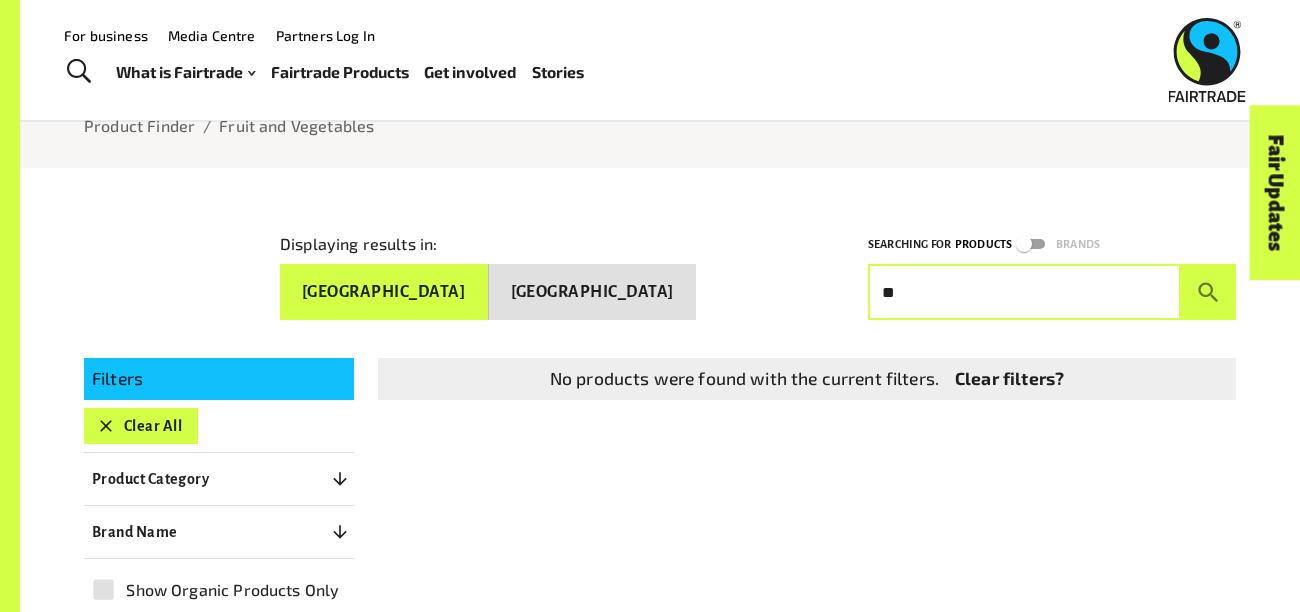 type on "*" 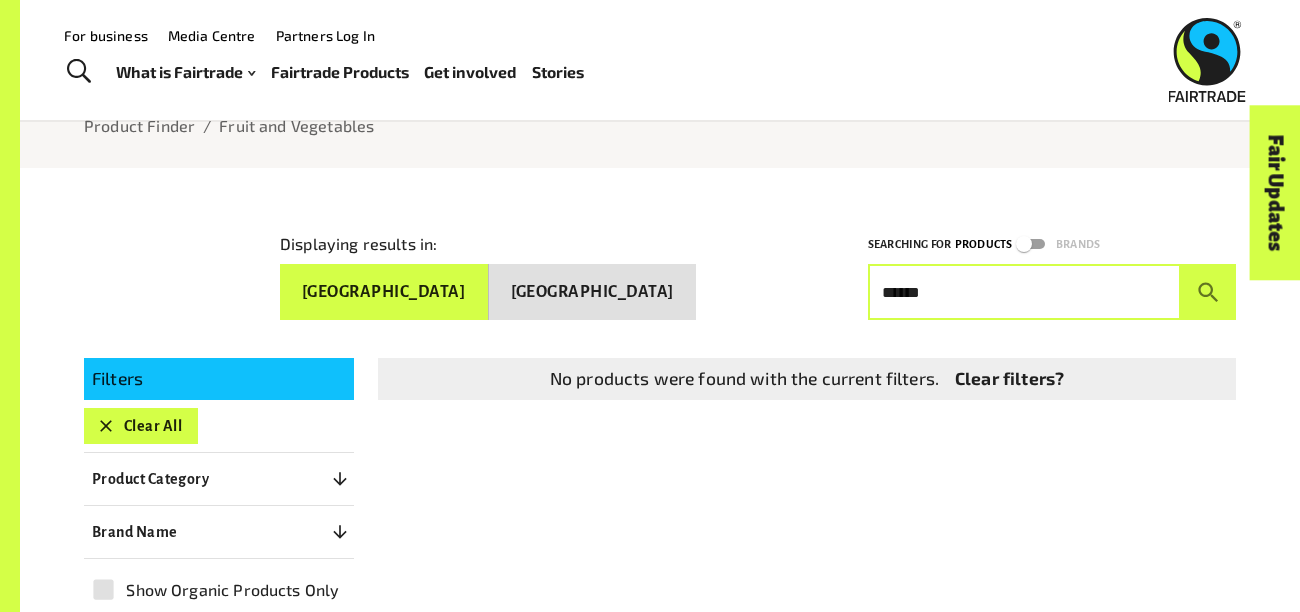 type on "******" 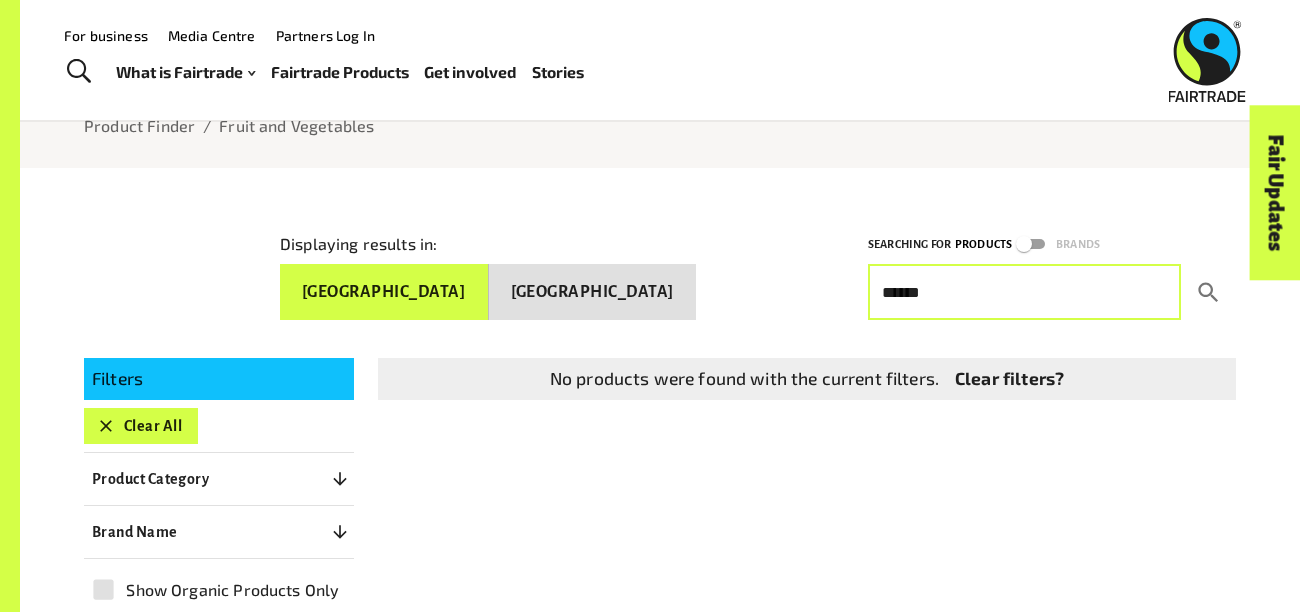 click at bounding box center (1208, 292) 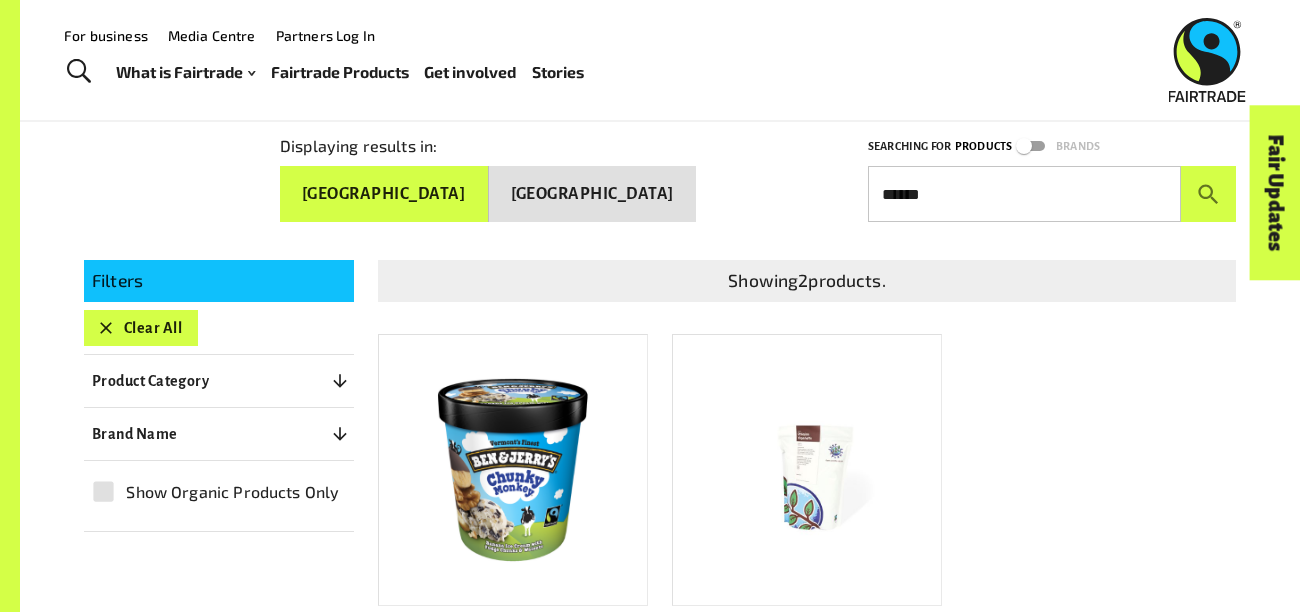 scroll, scrollTop: 289, scrollLeft: 0, axis: vertical 